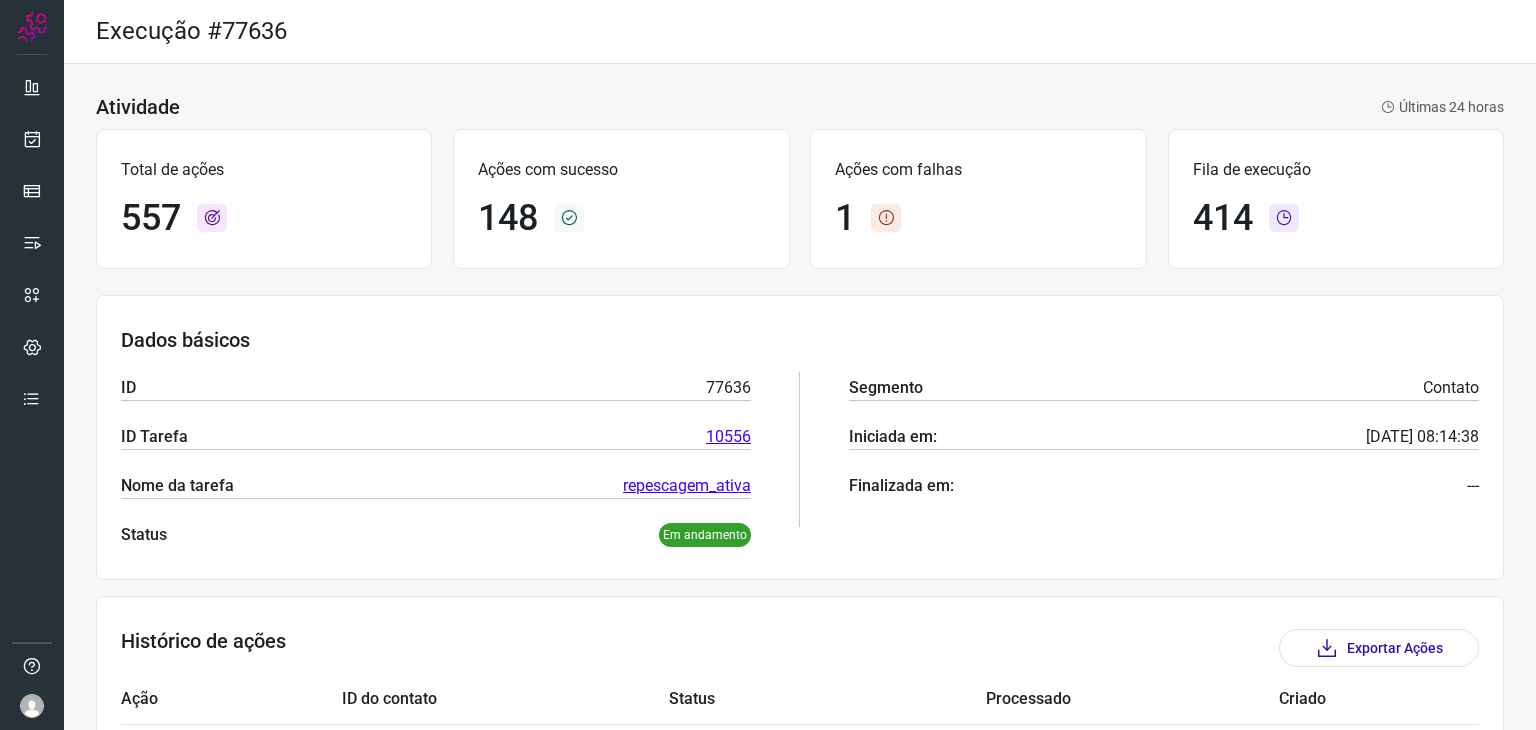 scroll, scrollTop: 0, scrollLeft: 0, axis: both 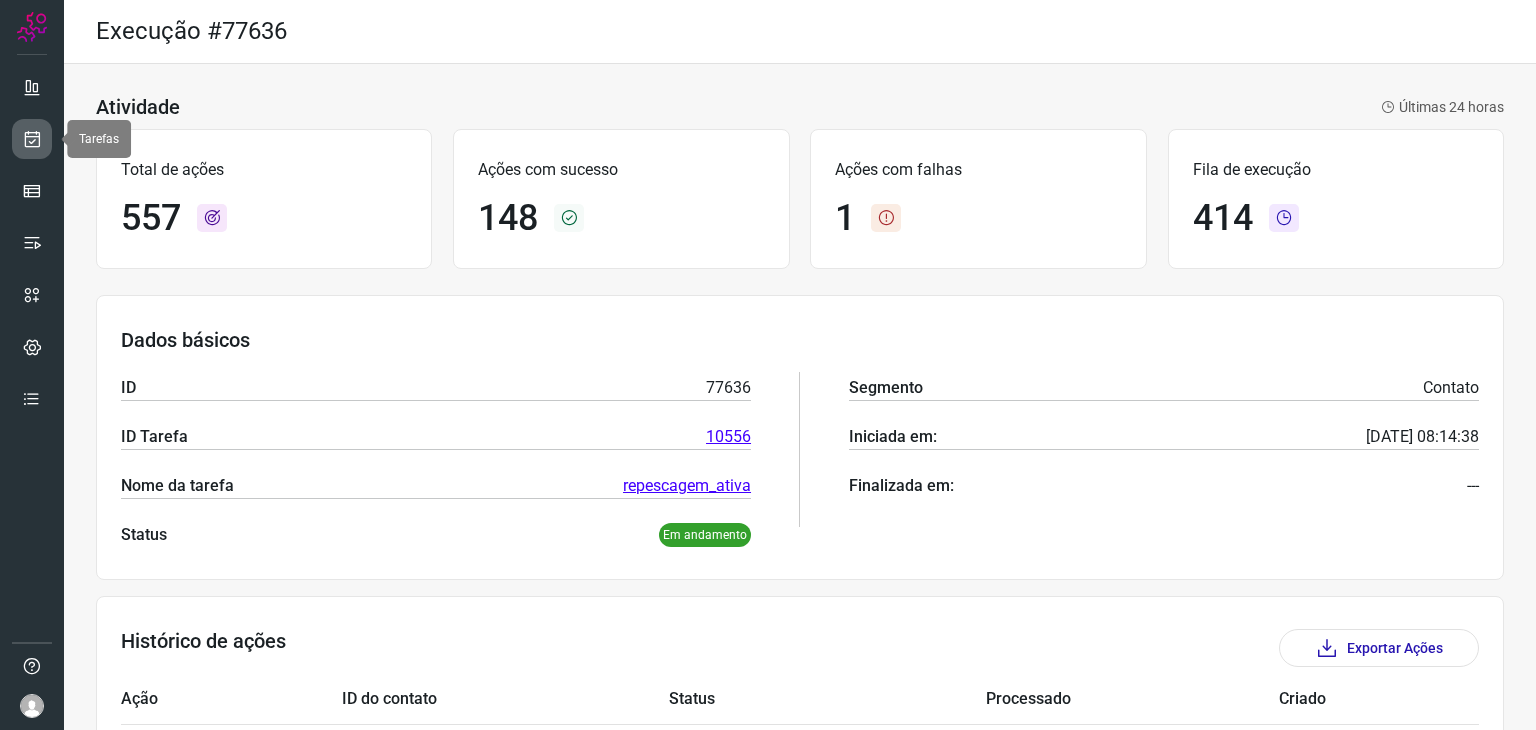 click at bounding box center [32, 139] 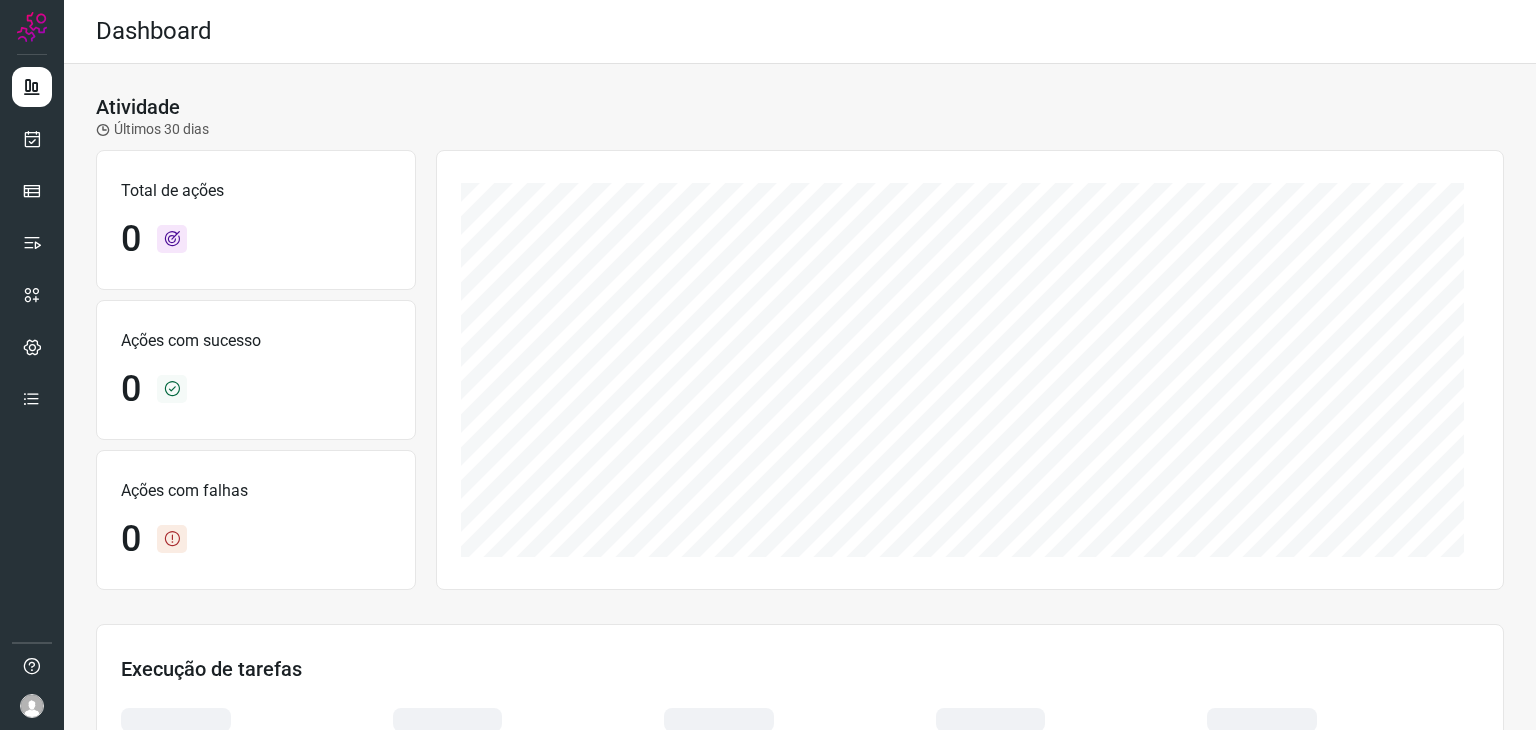 scroll, scrollTop: 0, scrollLeft: 0, axis: both 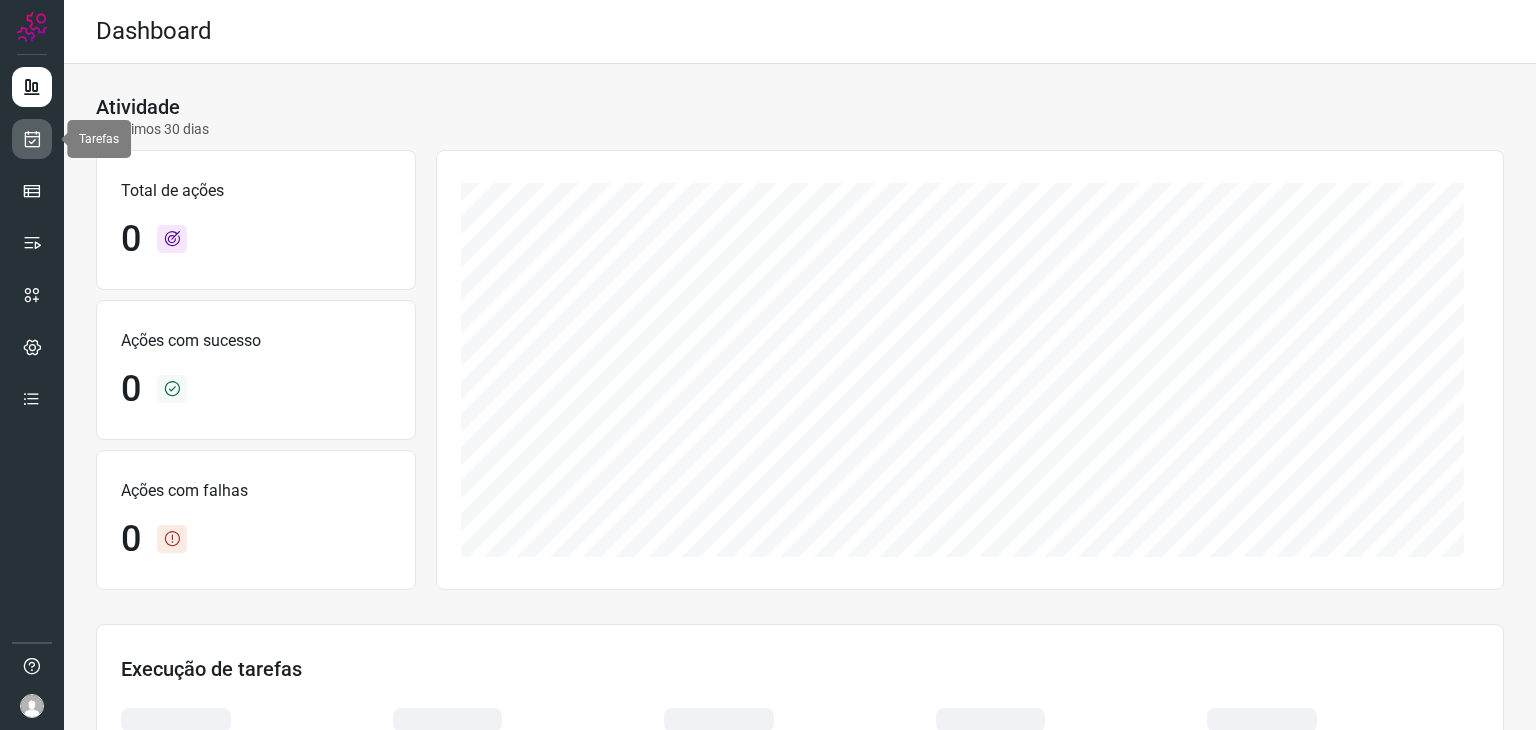 click at bounding box center [32, 139] 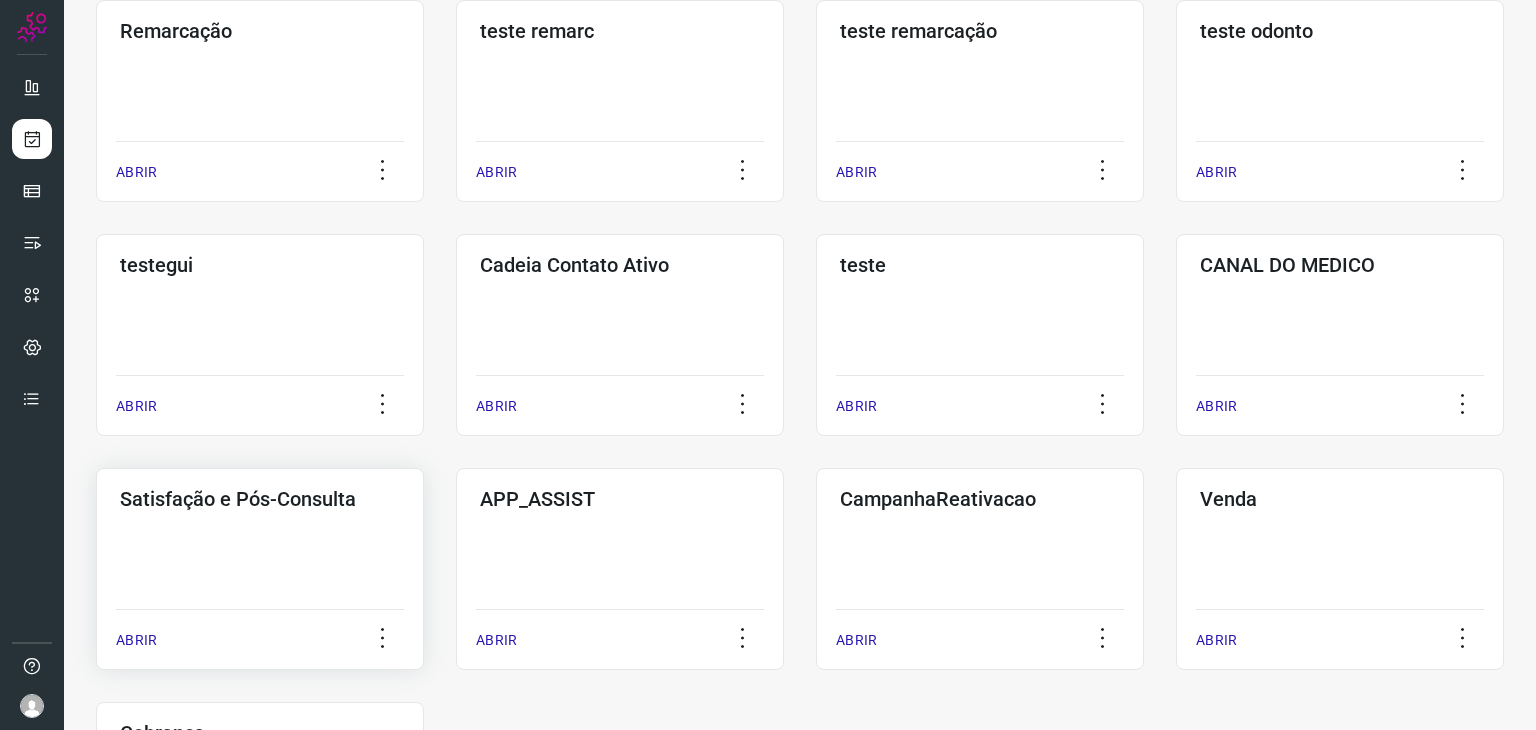 scroll, scrollTop: 400, scrollLeft: 0, axis: vertical 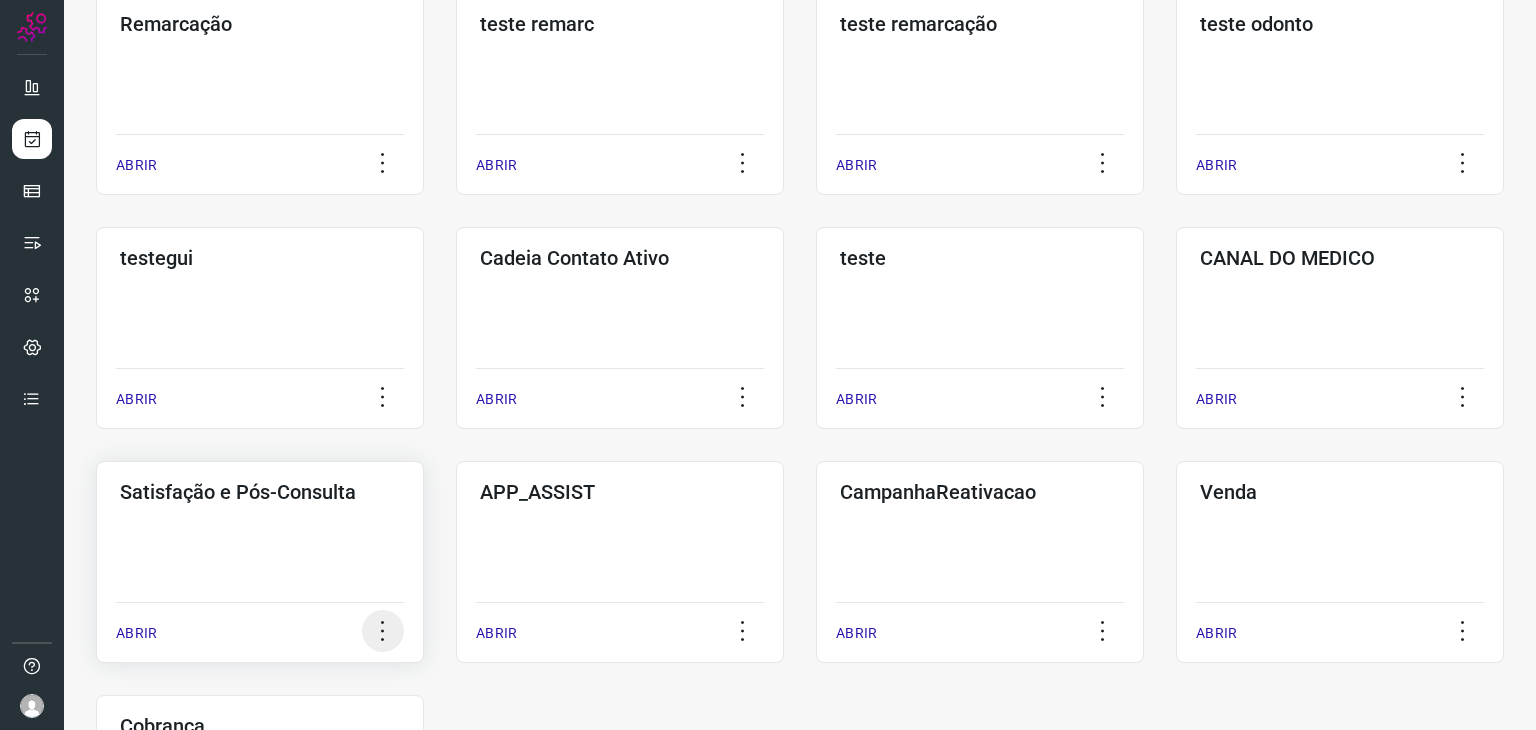 click 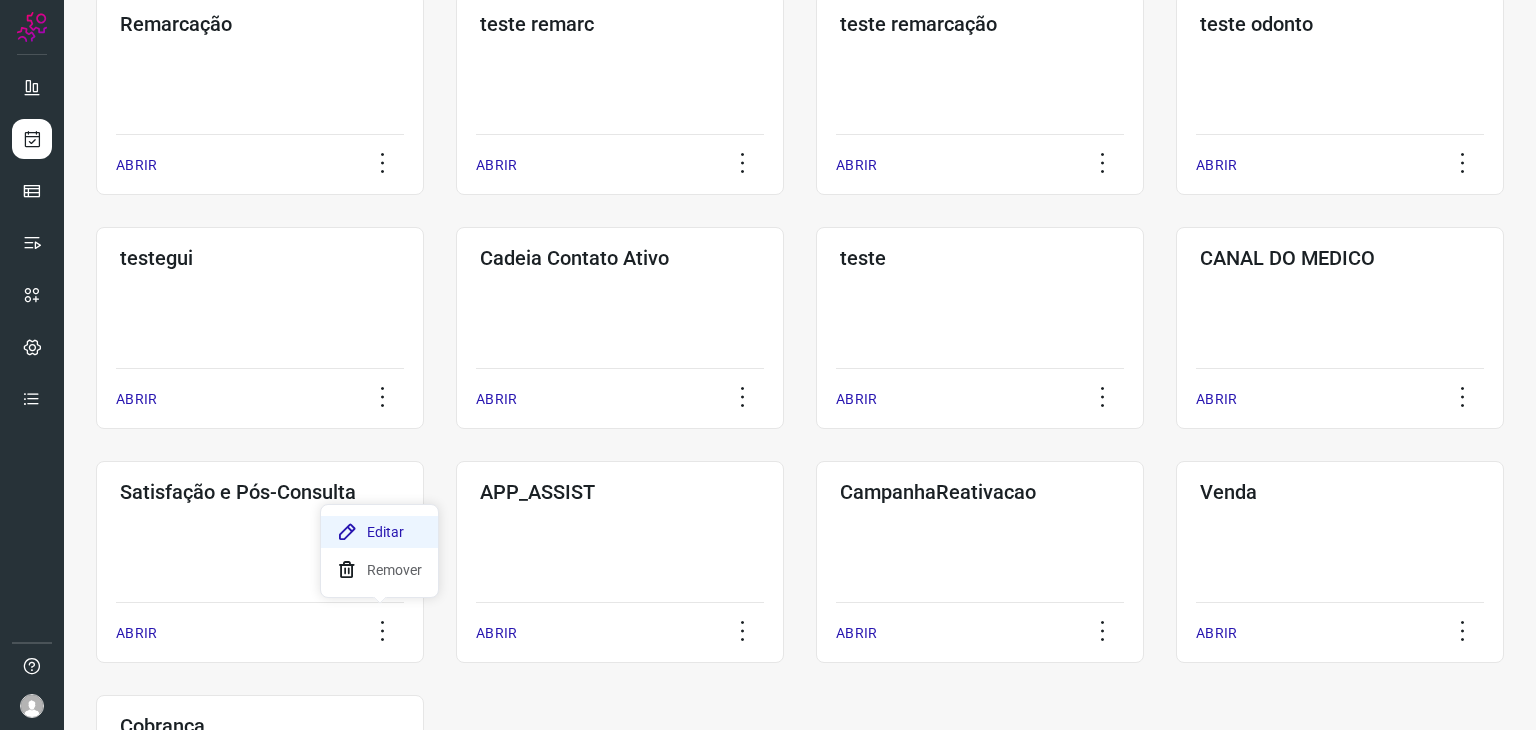 click on "Editar" 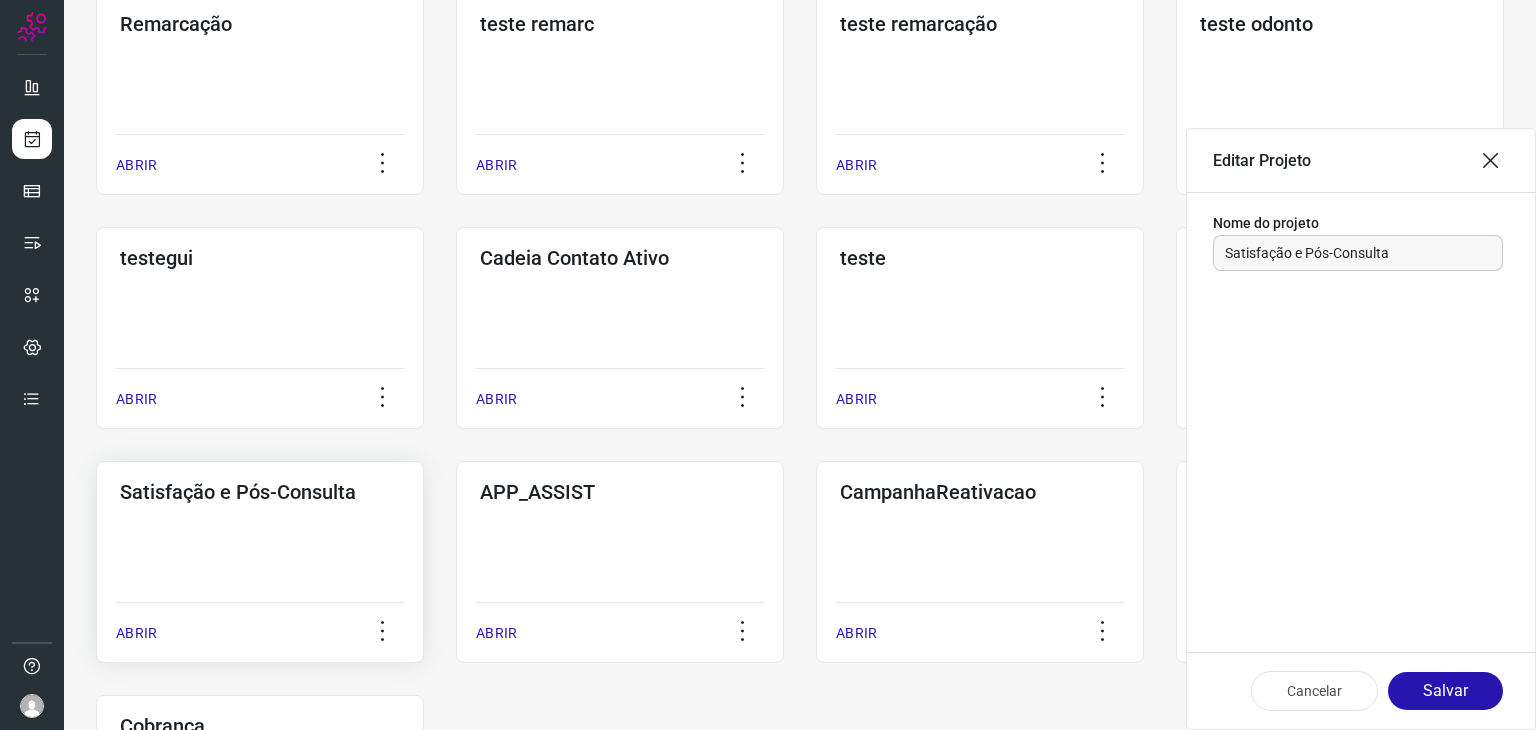 click on "Satisfação e Pós-Consulta  ABRIR" 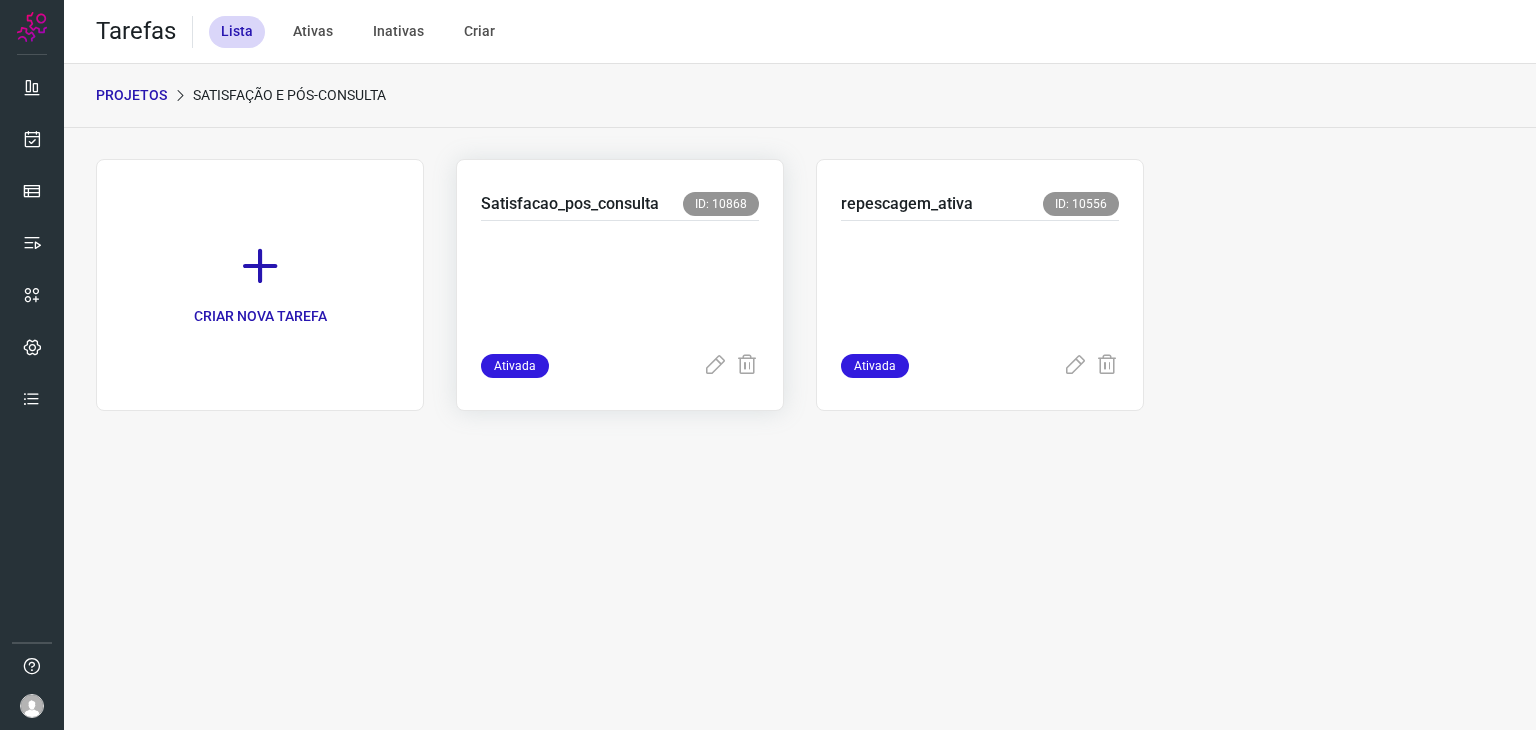 scroll, scrollTop: 0, scrollLeft: 0, axis: both 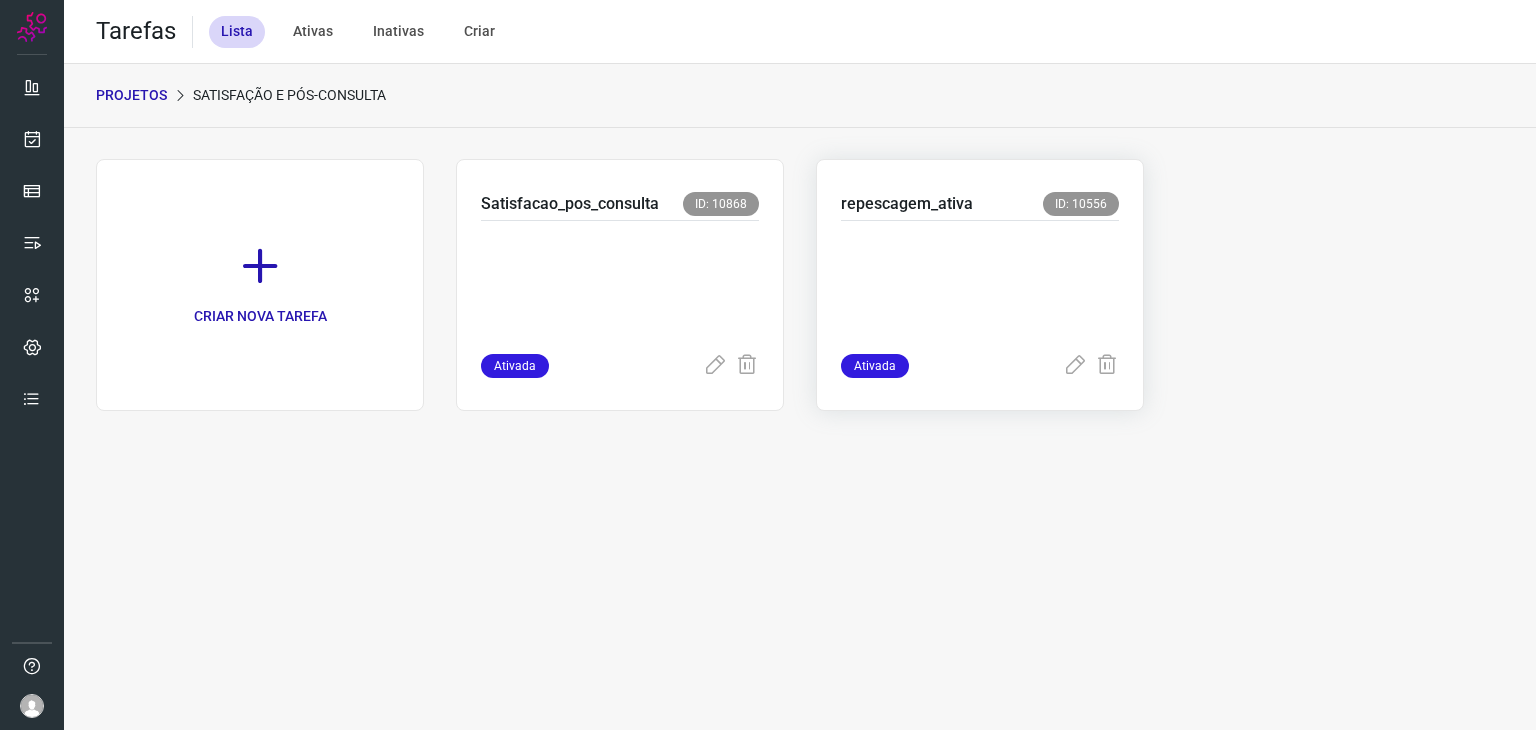 click at bounding box center (980, 283) 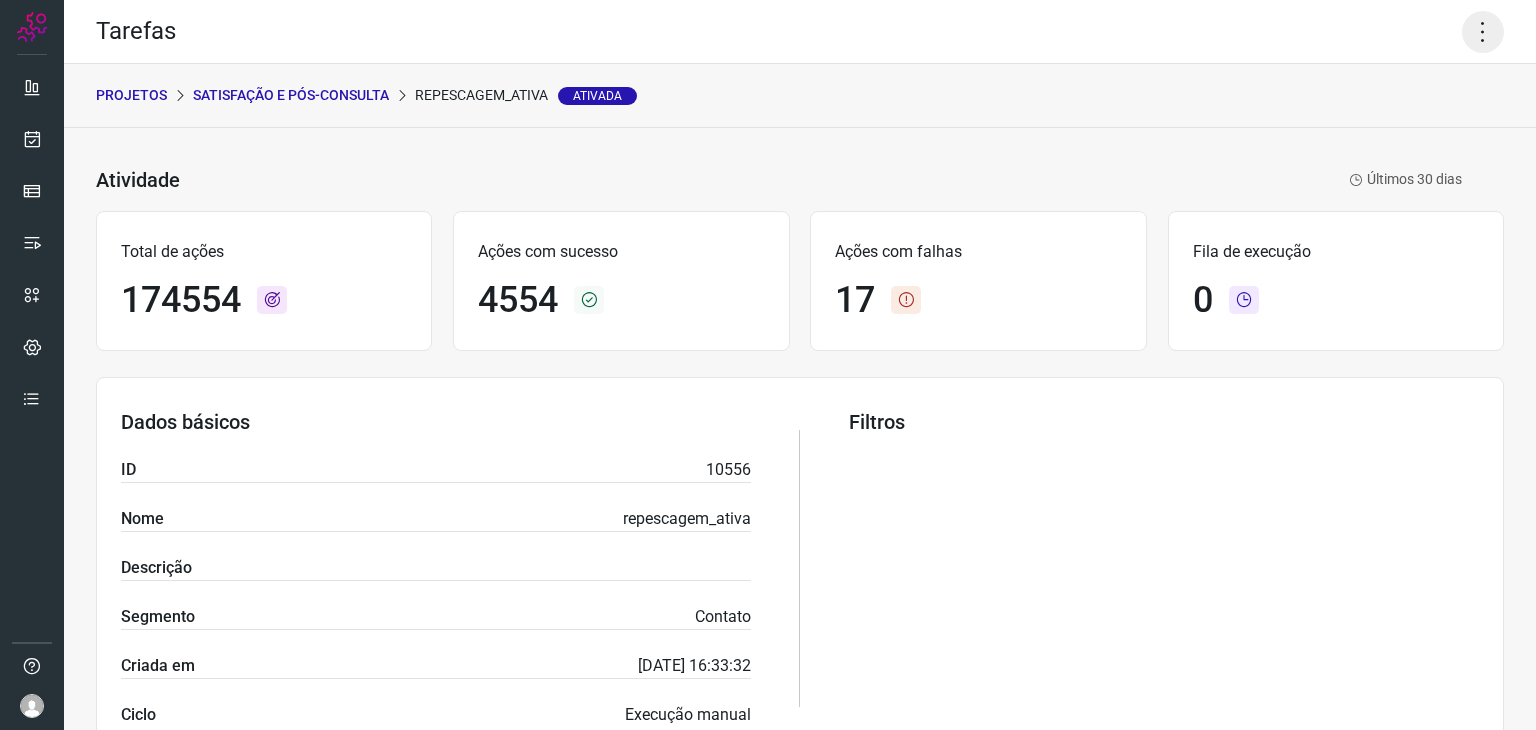 click 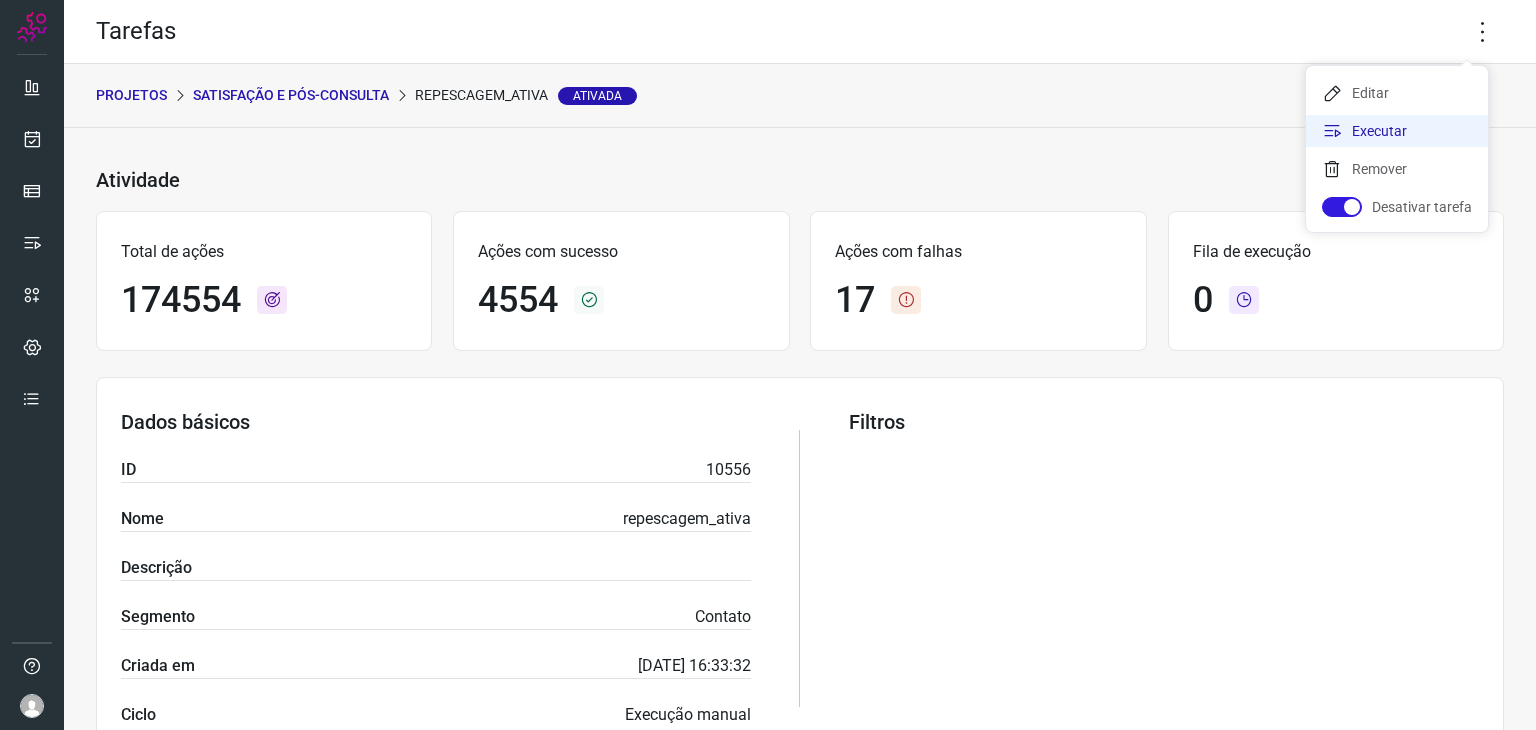 click on "Executar" 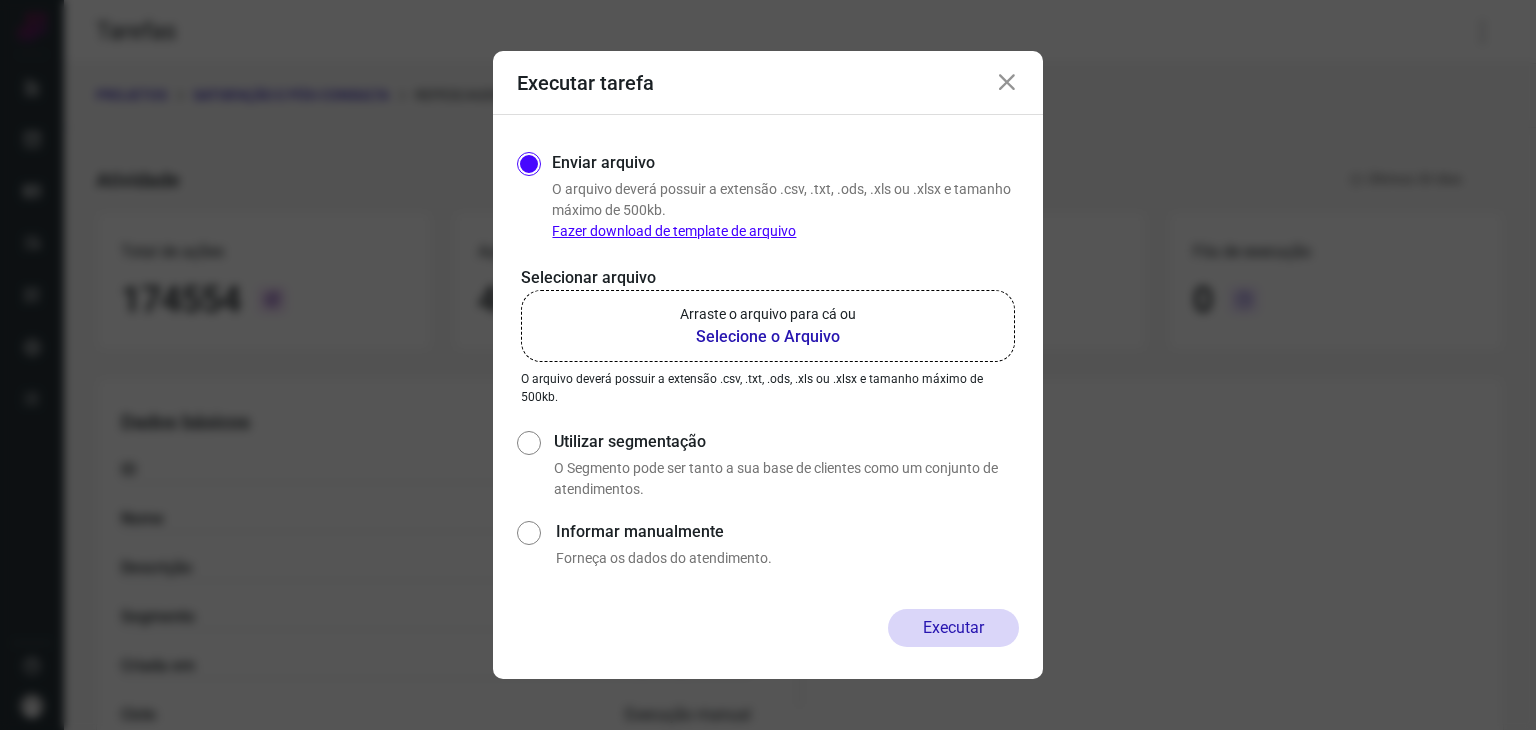 click on "Arraste o arquivo para cá ou" at bounding box center (768, 314) 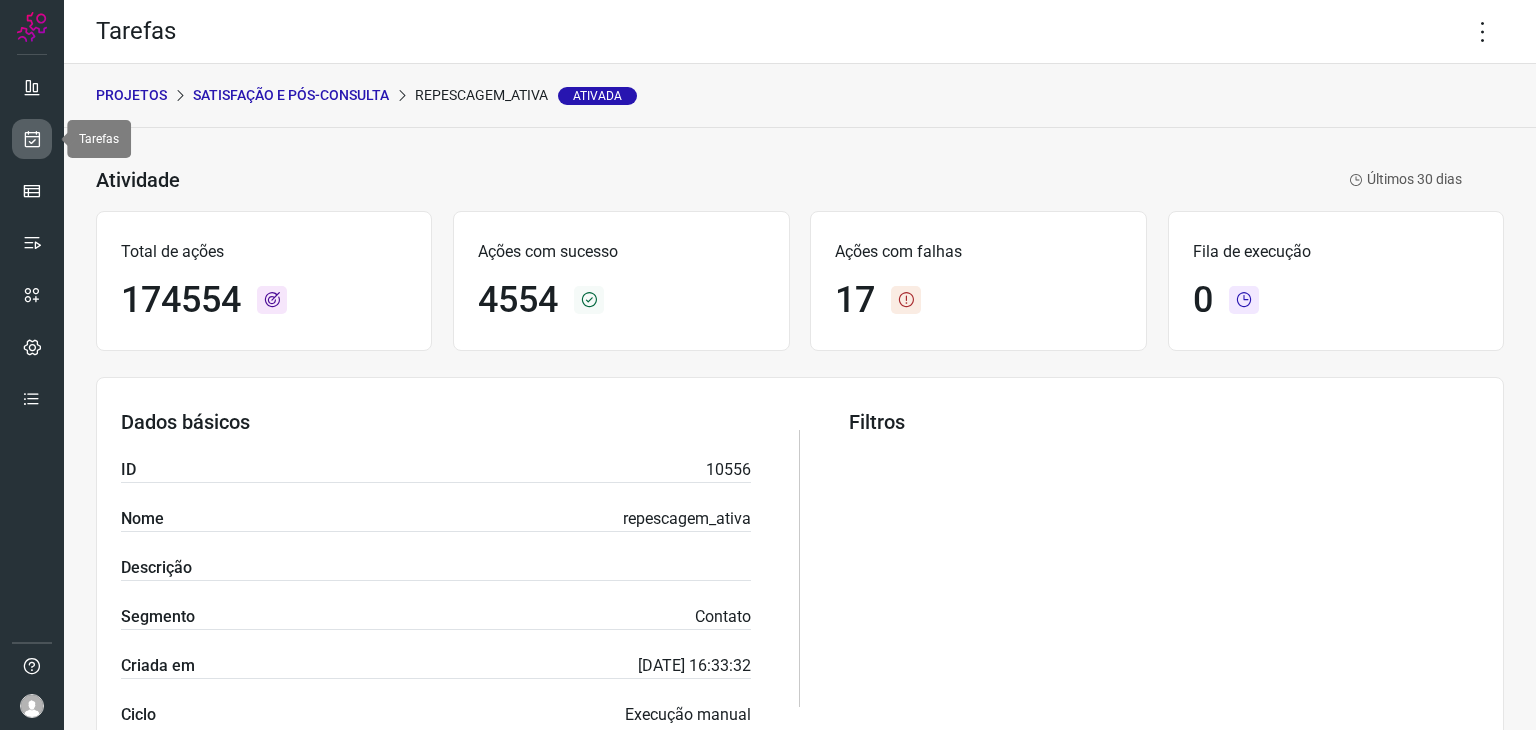 click at bounding box center [32, 139] 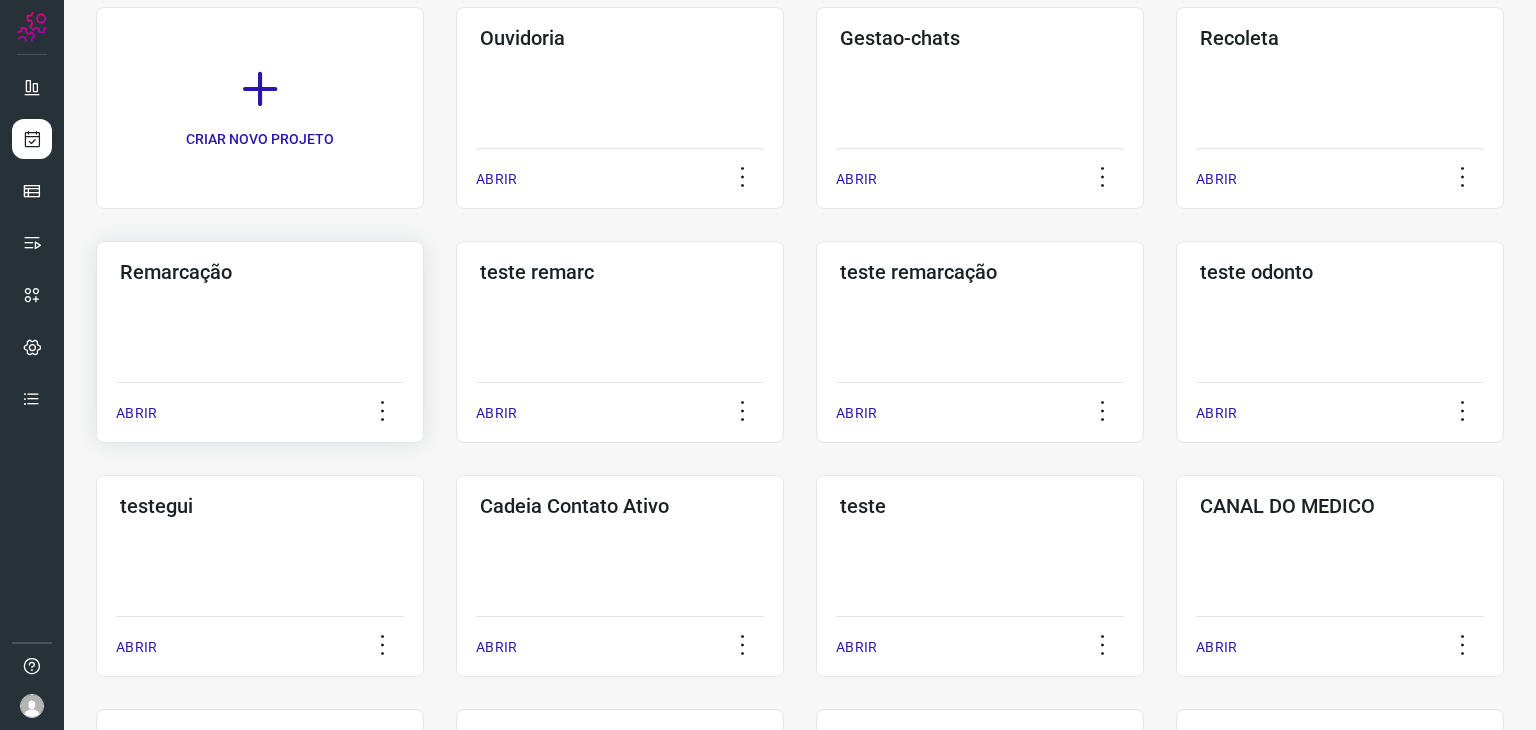 scroll, scrollTop: 300, scrollLeft: 0, axis: vertical 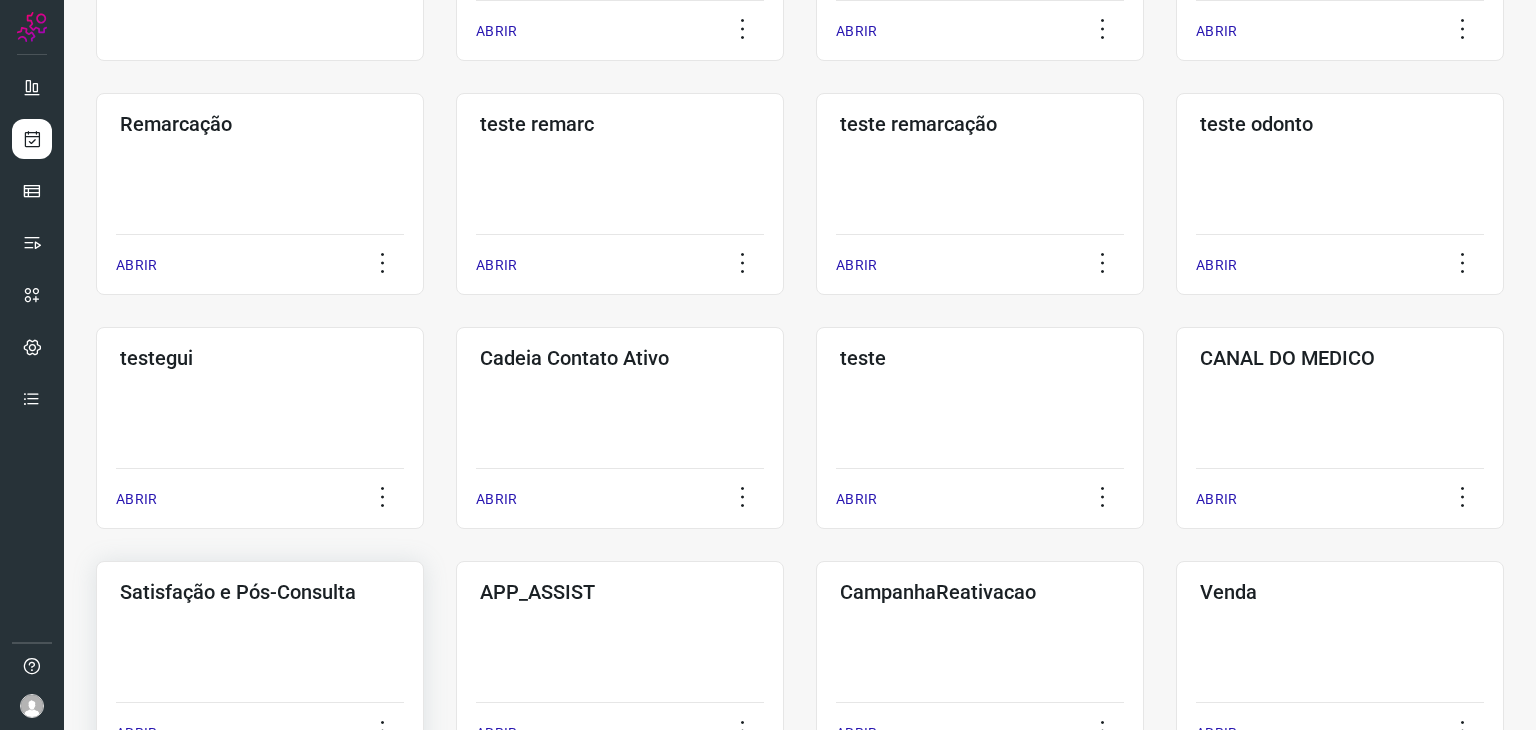 click on "Satisfação e Pós-Consulta  ABRIR" 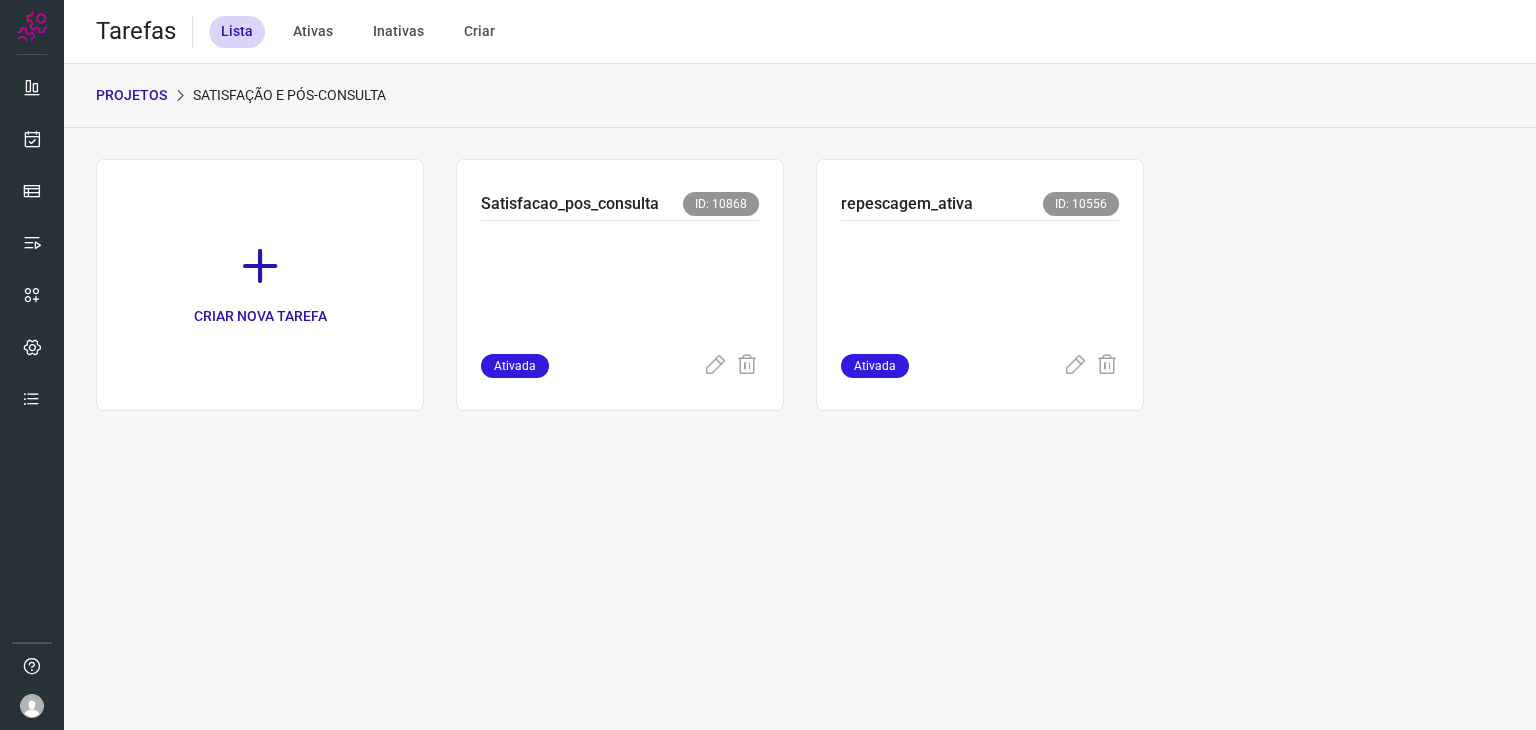 scroll, scrollTop: 0, scrollLeft: 0, axis: both 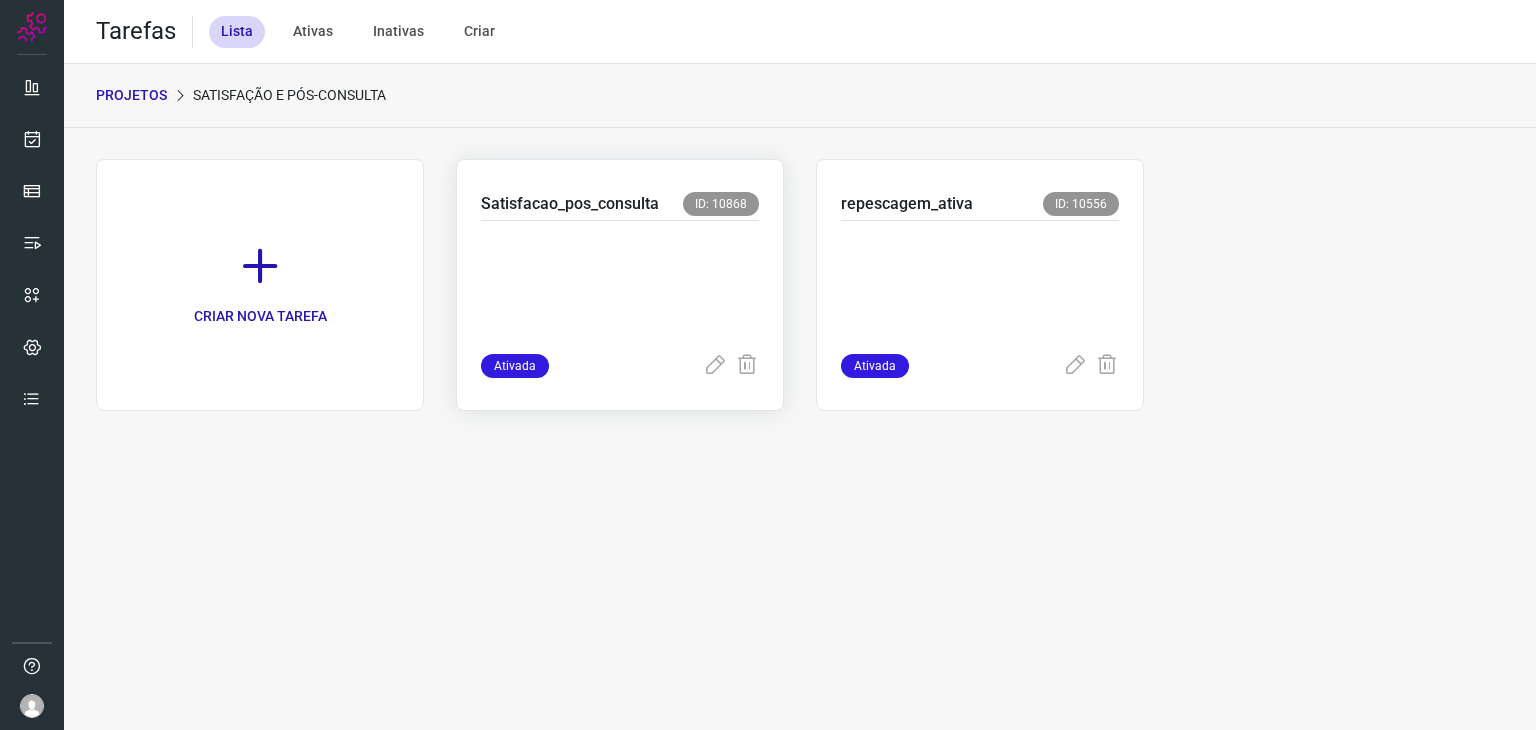 click at bounding box center (620, 283) 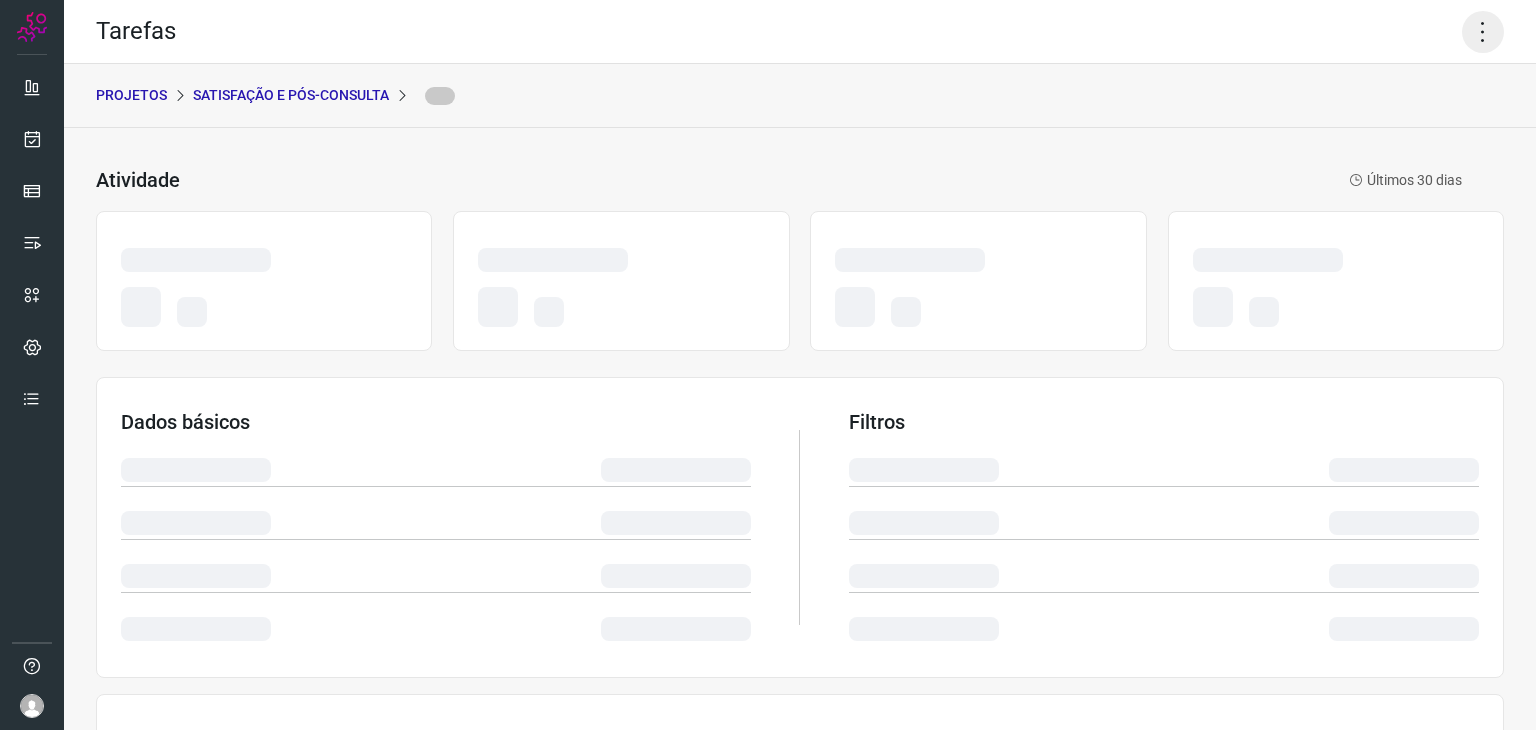 click 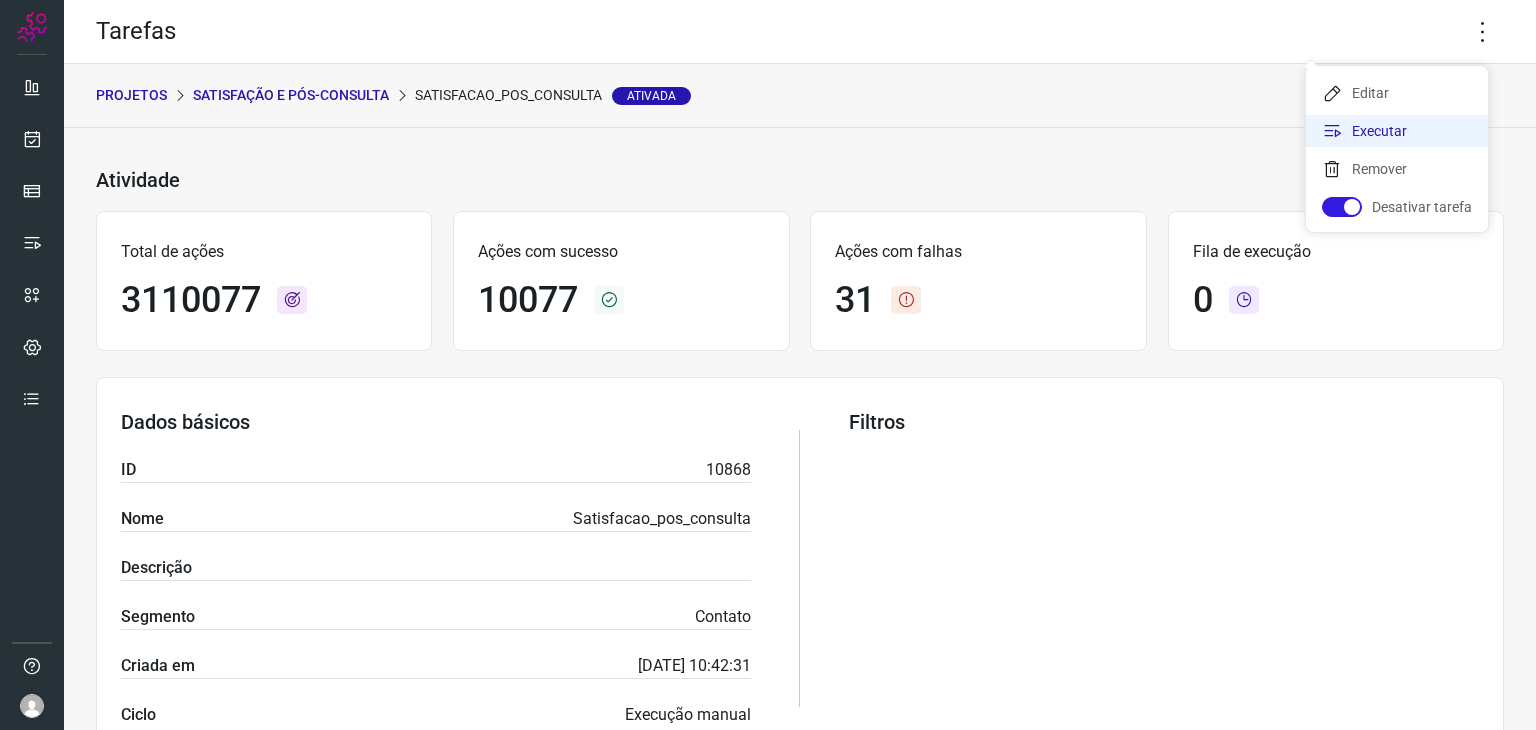 click on "Executar" 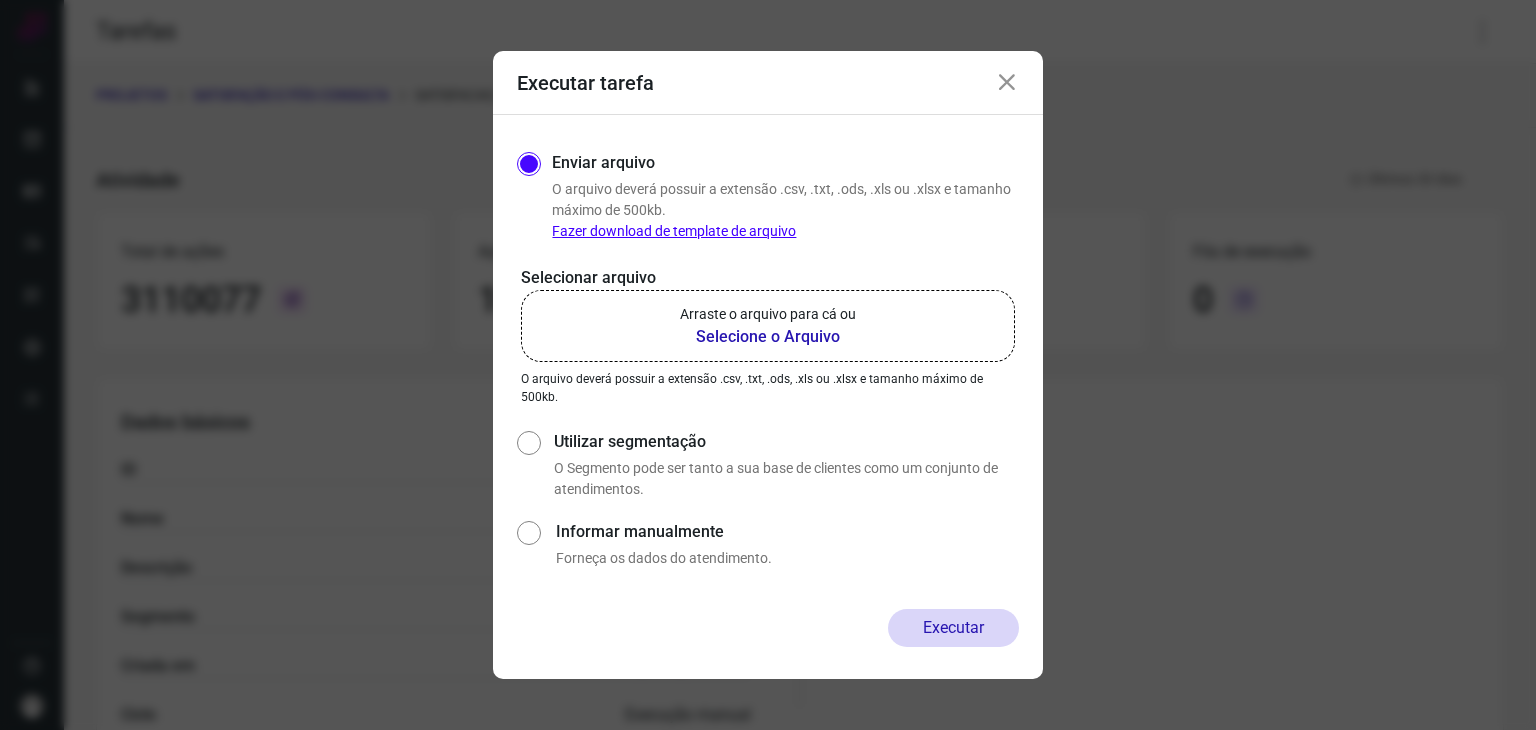 click on "Selecione o Arquivo" at bounding box center [768, 337] 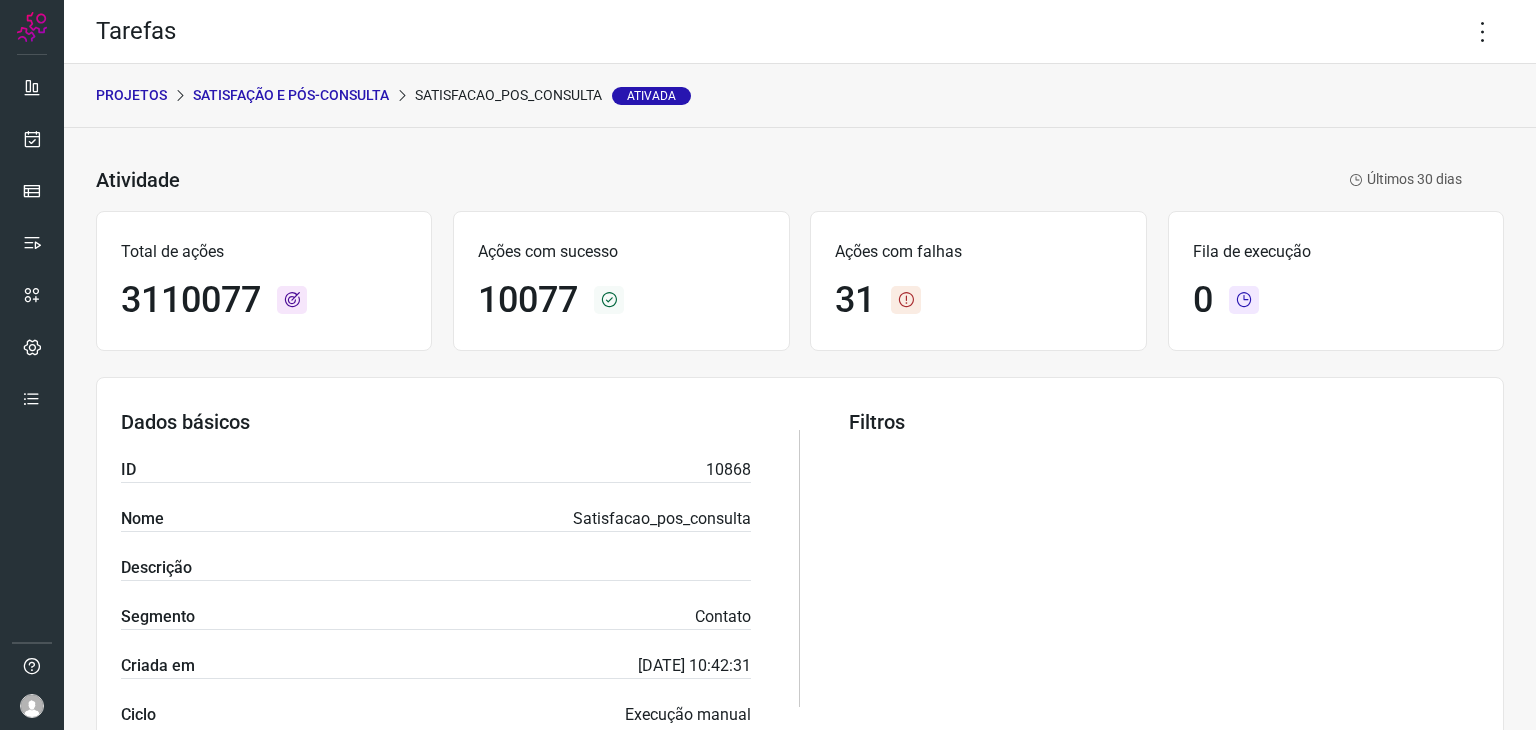 drag, startPoint x: 1464, startPoint y: 33, endPoint x: 1443, endPoint y: 47, distance: 25.23886 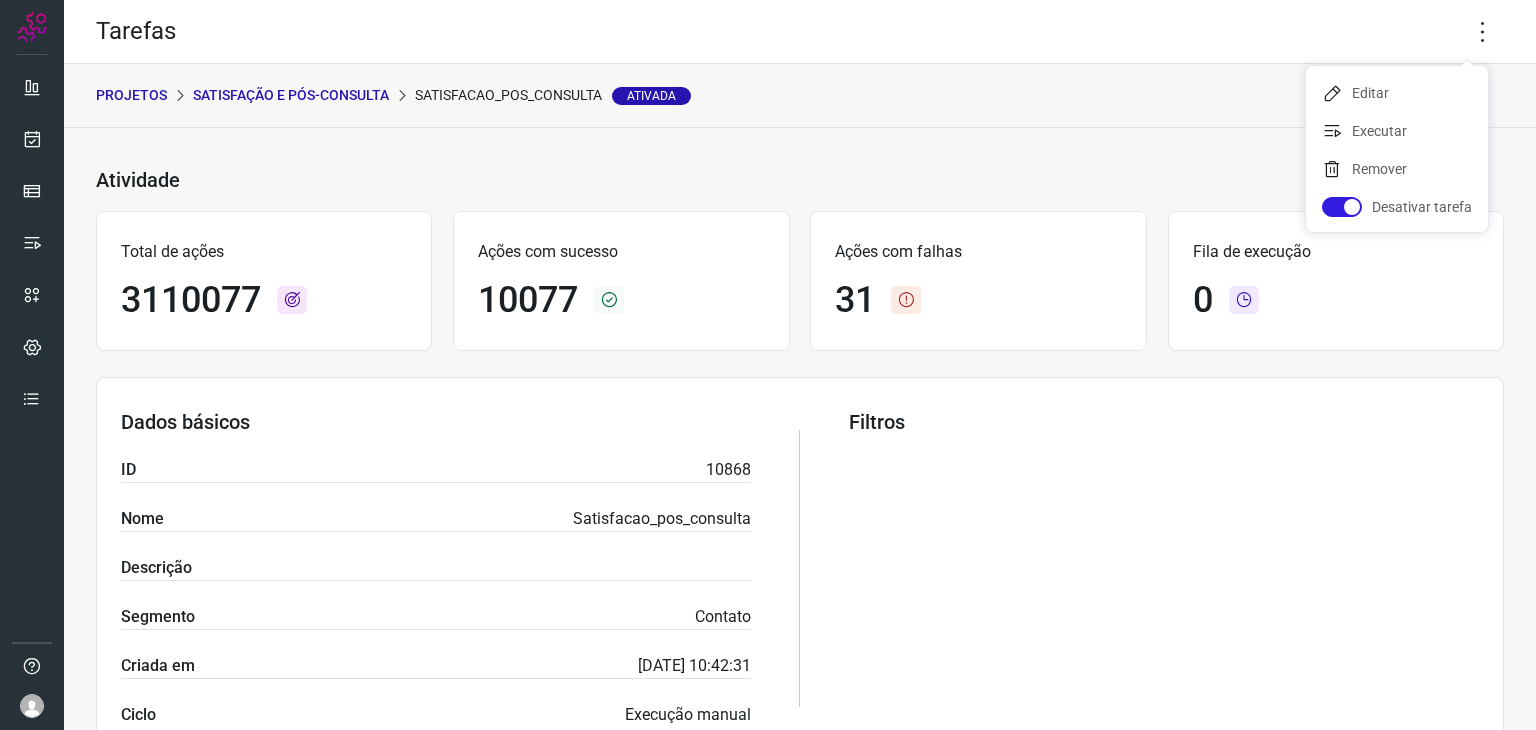 click on "Atividade Satisfacao_pos_consulta Ativada  Últimos 30 dias Total de ações 3110077 Ações com sucesso 10077 Ações com falhas 31 Fila de execução 0 Dados básicos ID 10868 Nome Satisfacao_pos_consulta Descrição Segmento Contato Criada em 04/09/2024 10:42:31 Ciclo Execução manual Filtros Execução de tarefas ID Execução Nome Total de ações Com sucesso Com falha Status Iniciado 77554 Satisfacao_pos_consulta 364 356 8 Processado 15/07/25 10:40 Exportar Visualizar 77546 Satisfacao_pos_consulta 400 400 0 Processado 15/07/25 10:06 Exportar Visualizar 77534 Satisfacao_pos_consulta 399 382 17 Processado 15/07/25 09:33 Exportar Visualizar 77530 Satisfacao_pos_consulta 399 398 1 Processado 15/07/25 08:58 Exportar Visualizar 77517 Satisfacao_pos_consulta 386 386 0 Processado 15/07/25 08:07 Exportar Visualizar 77492 Satisfacao_pos_consulta 277 277 0 Processado 14/07/25 15:55 Exportar Visualizar 77489 Satisfacao_pos_consulta 400 400 0 Processado 14/07/25 15:09 Exportar Visualizar 77476 400 400 0 Processado" at bounding box center (800, 801) 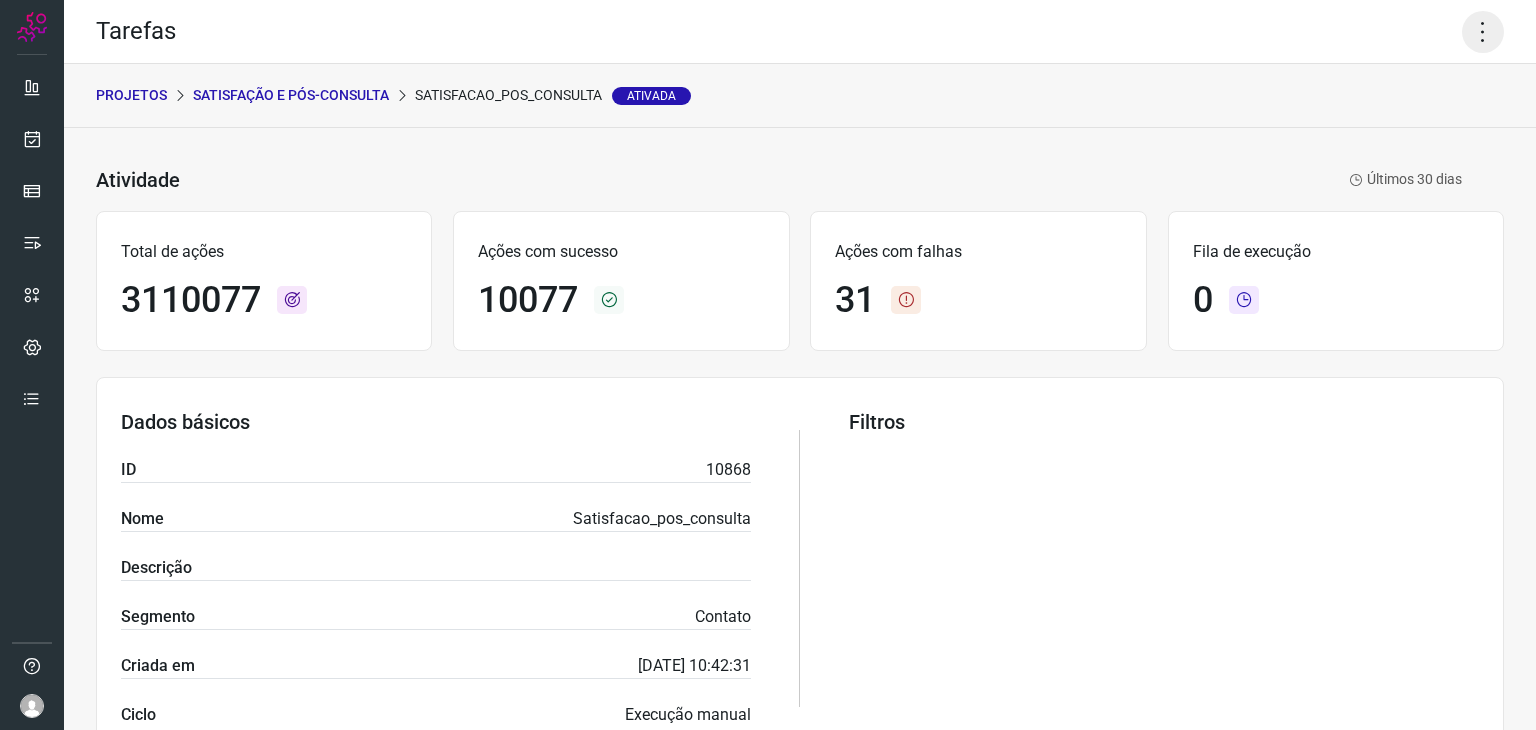 click 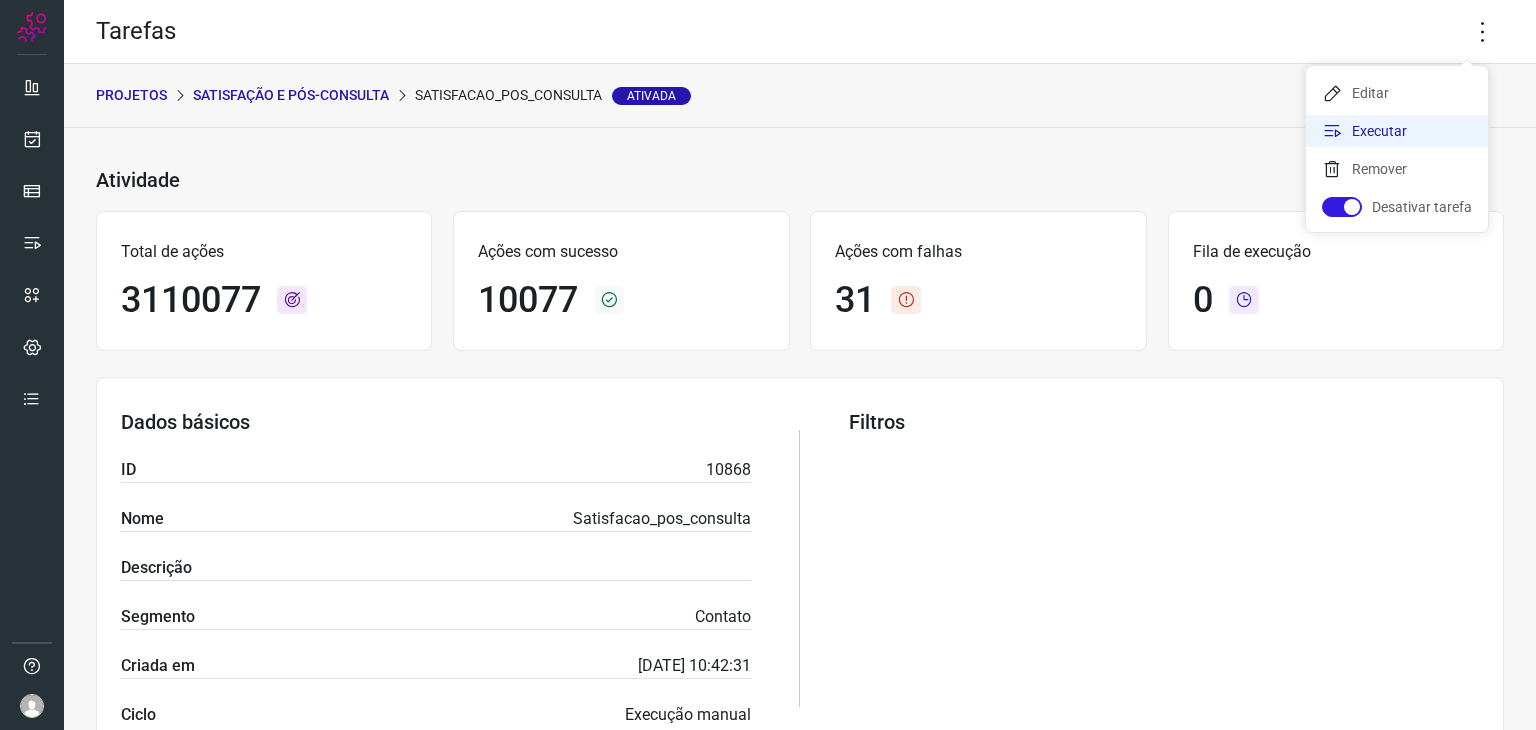 click on "Executar" 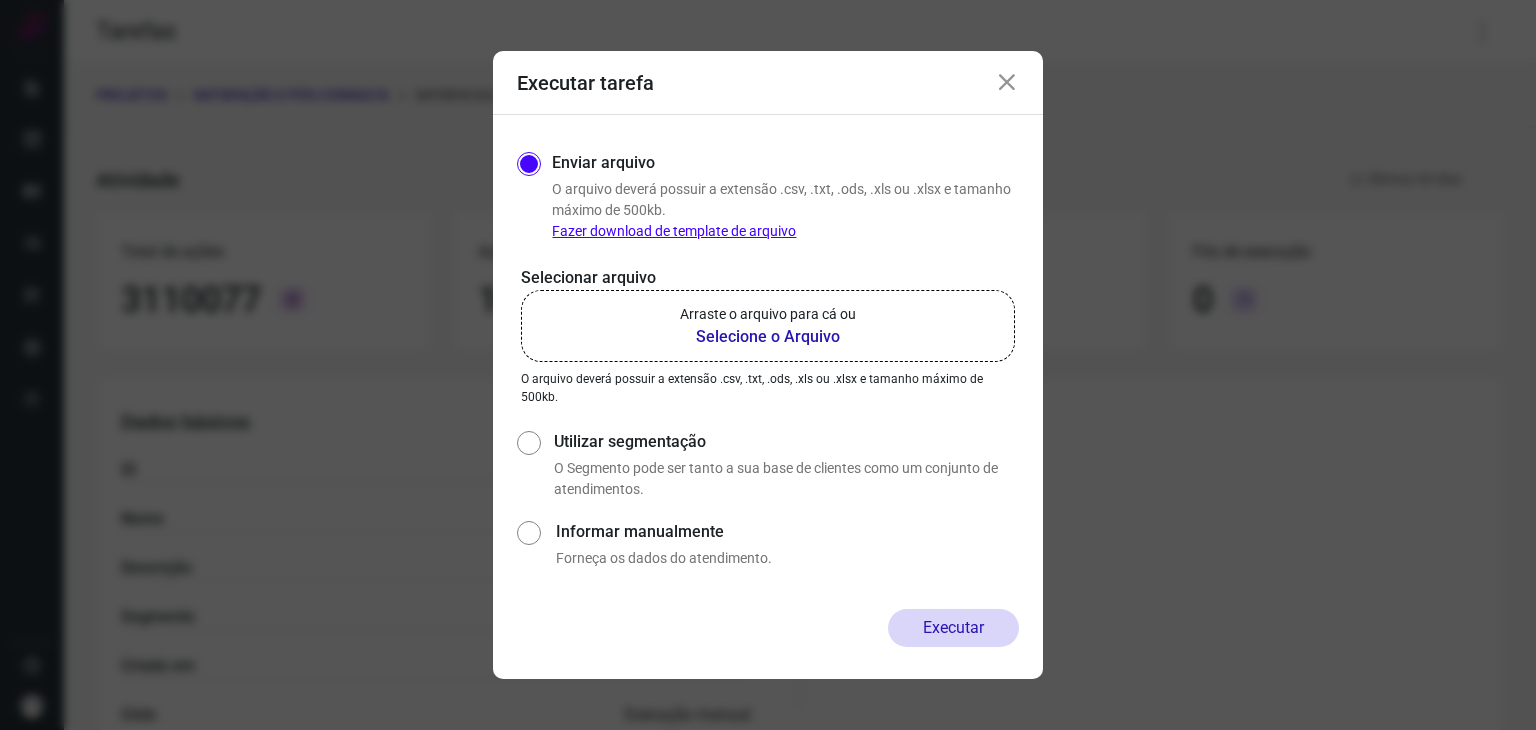 click on "Arraste o arquivo para cá ou Selecione o Arquivo" 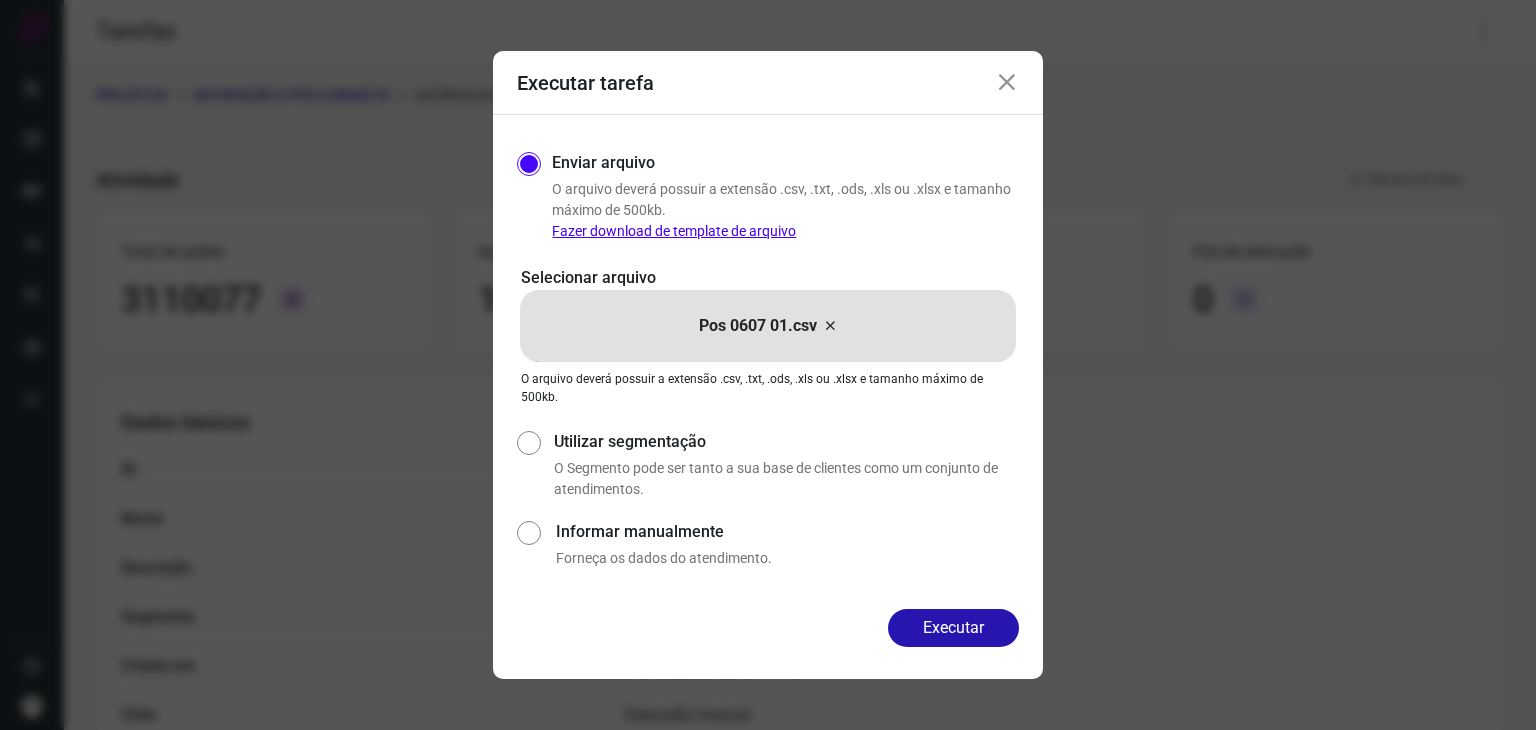 click at bounding box center [1007, 83] 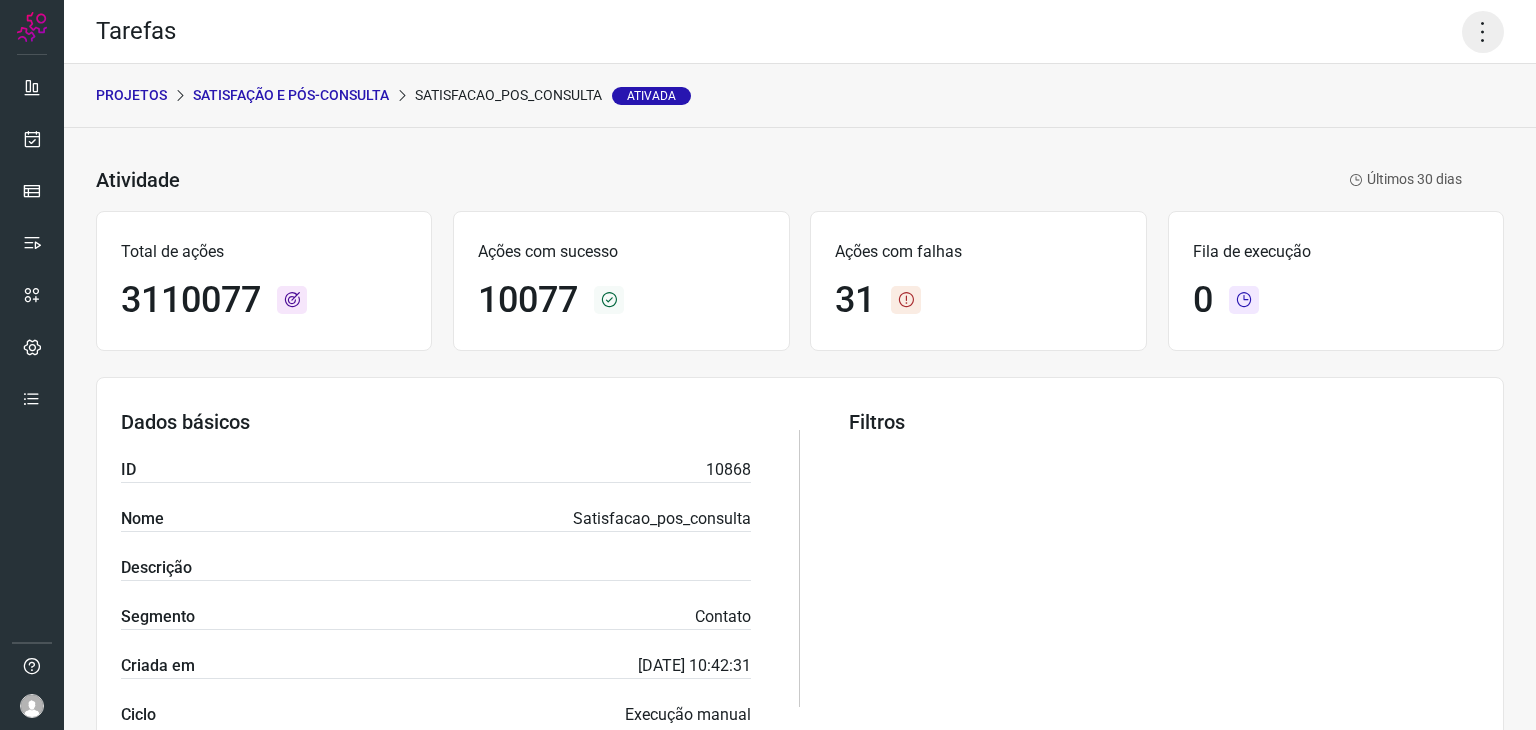 click 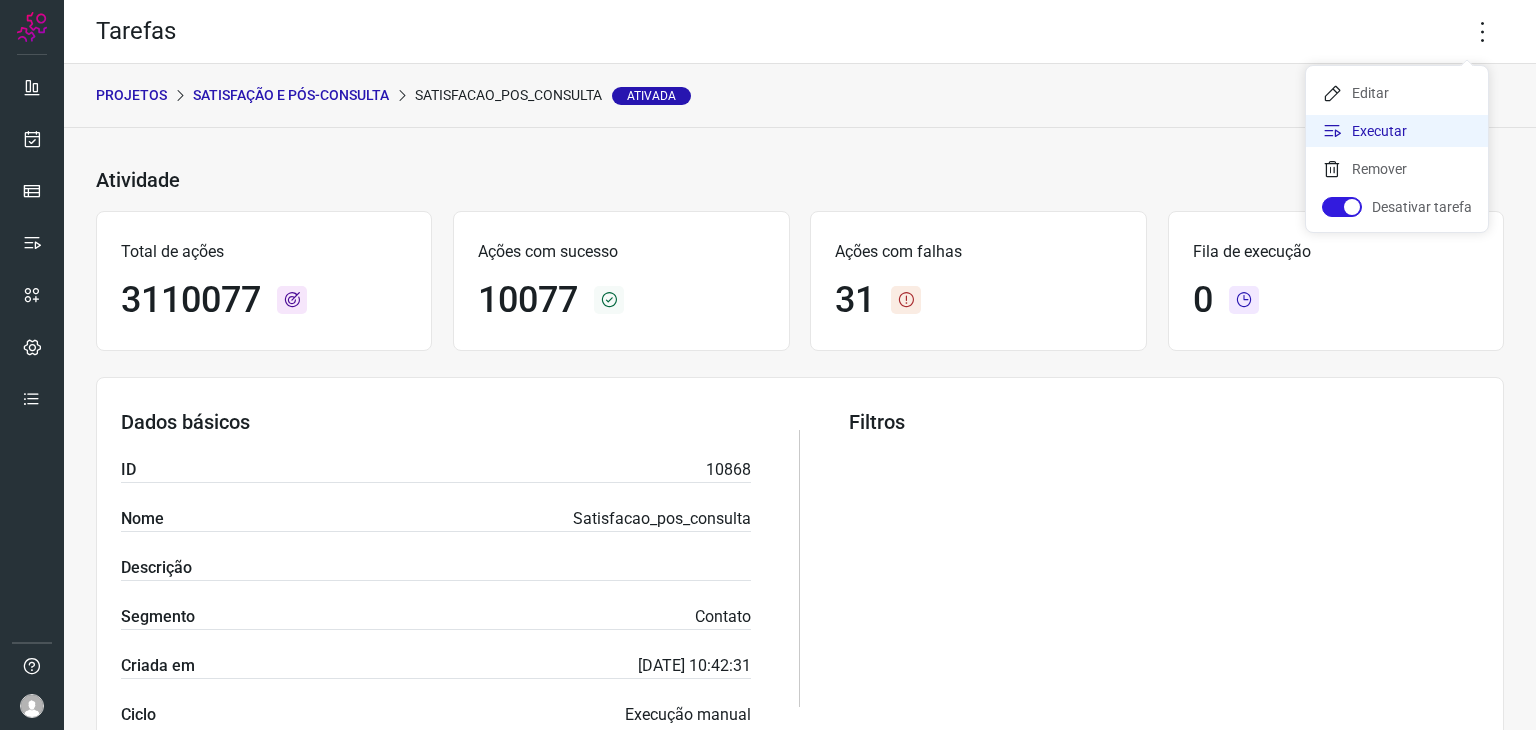 click on "Executar" 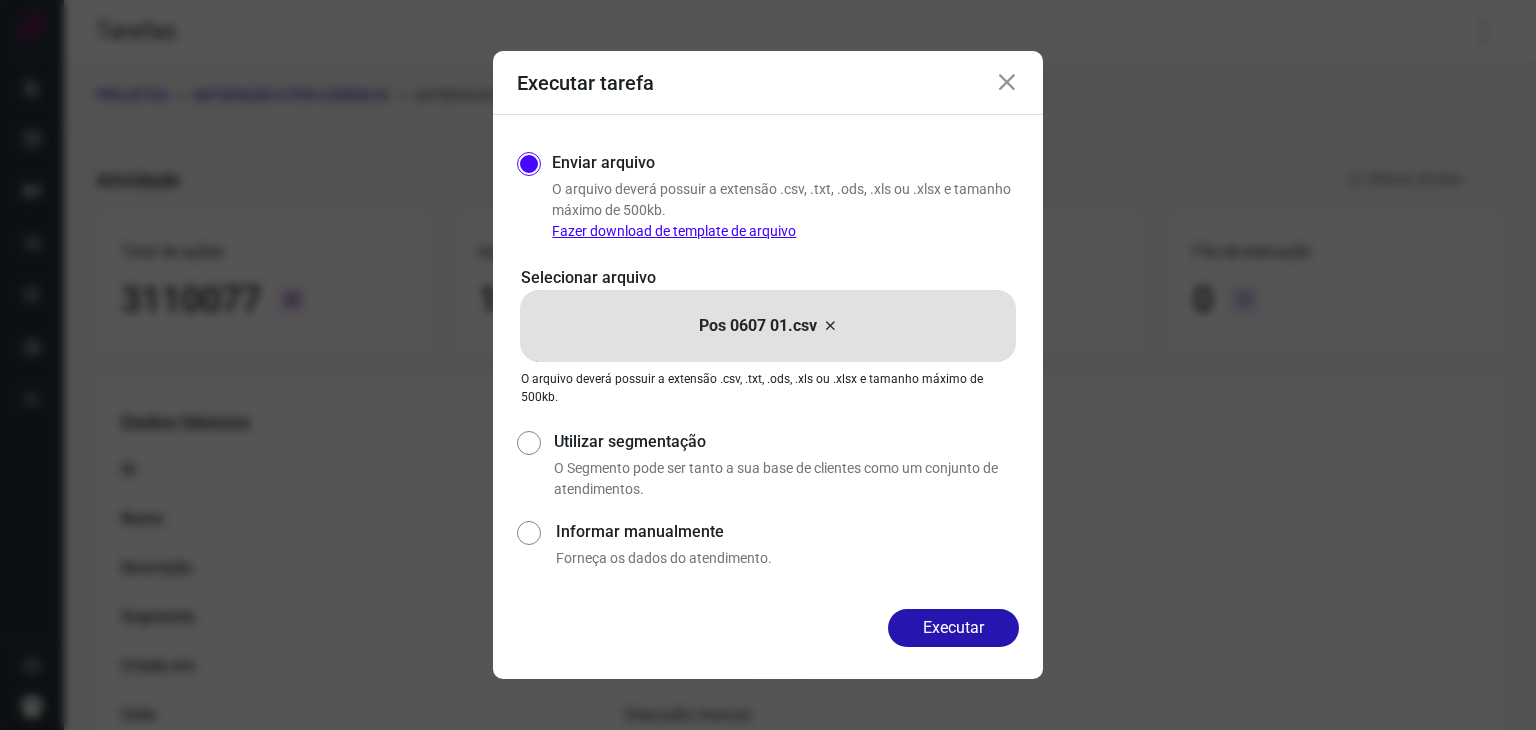 click at bounding box center [1007, 83] 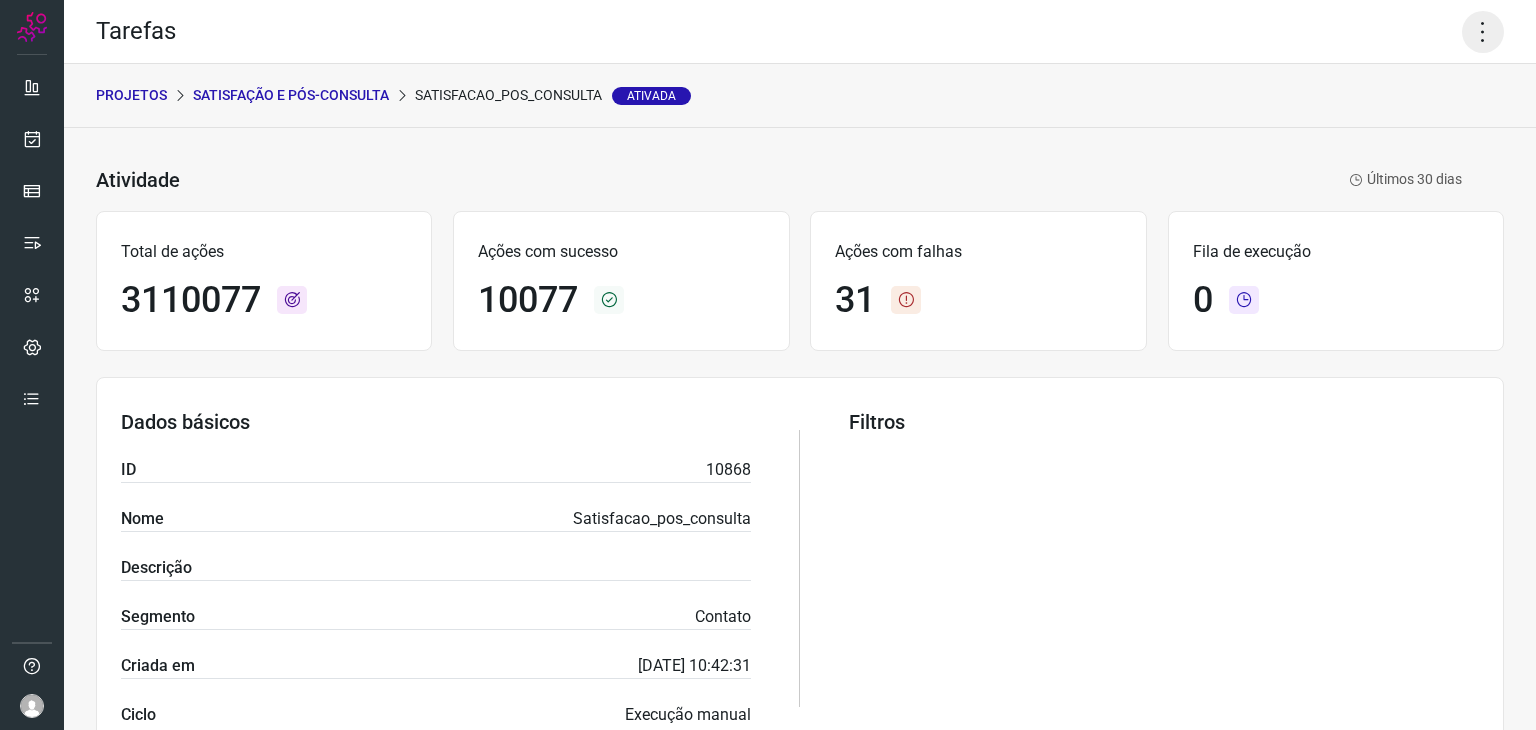 click 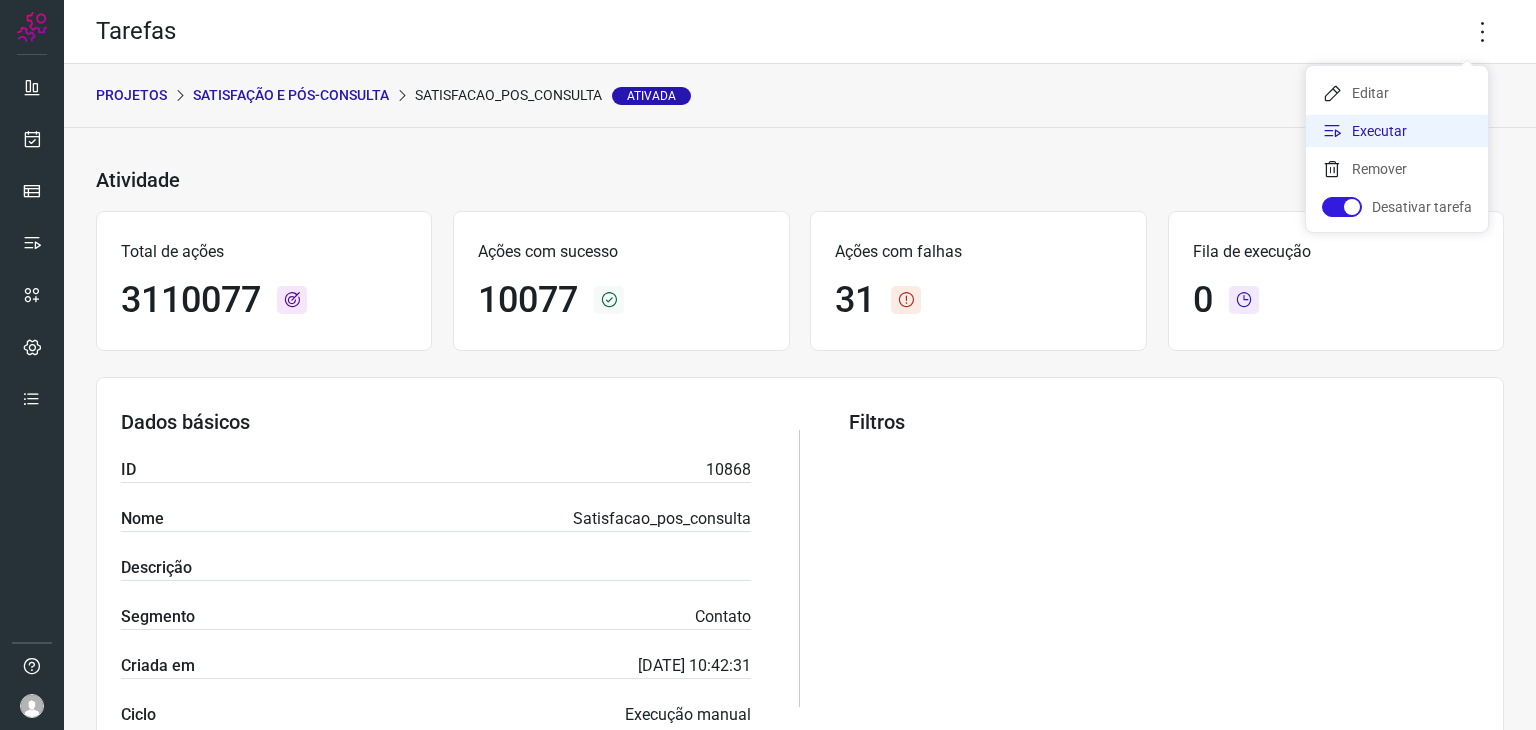 click on "Executar" 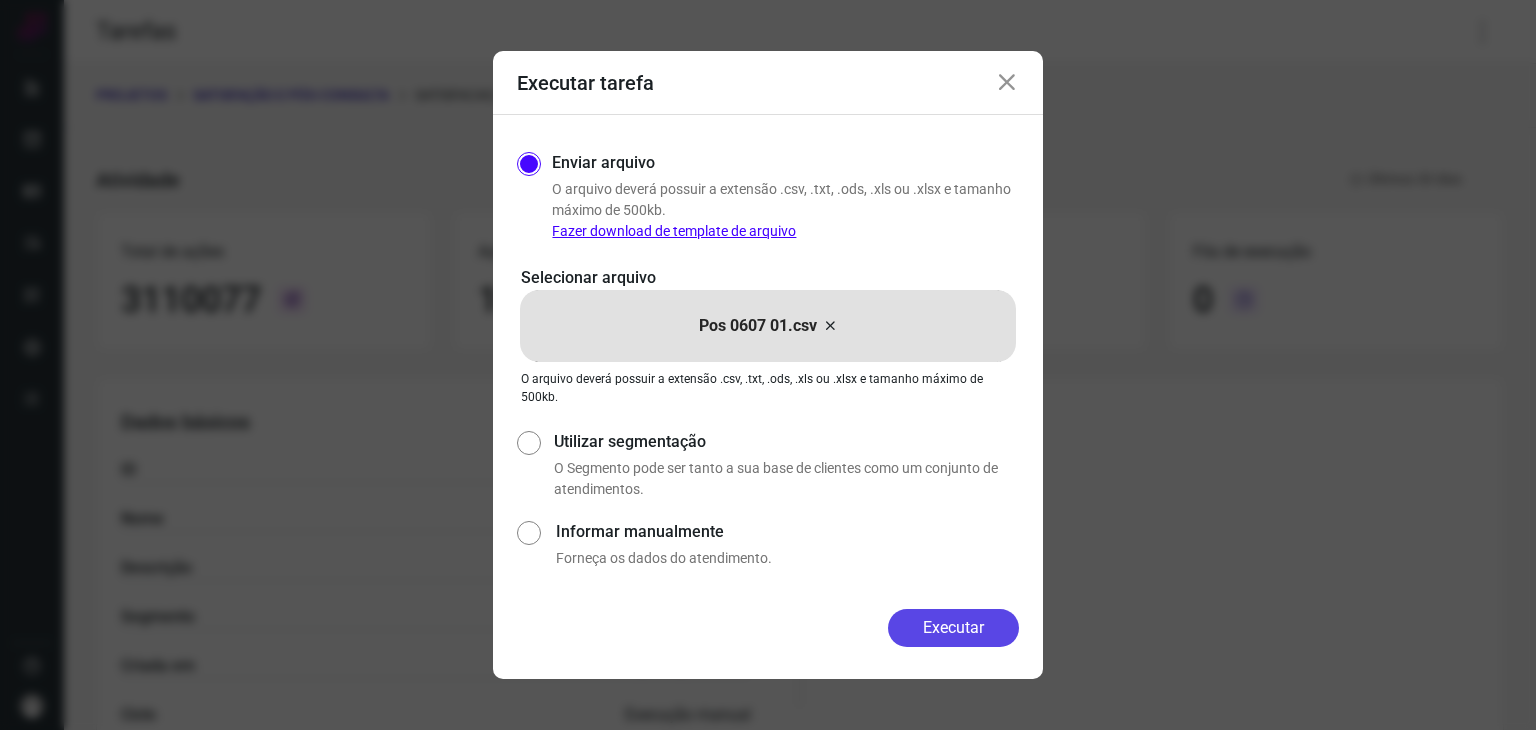 click on "Executar" at bounding box center [953, 628] 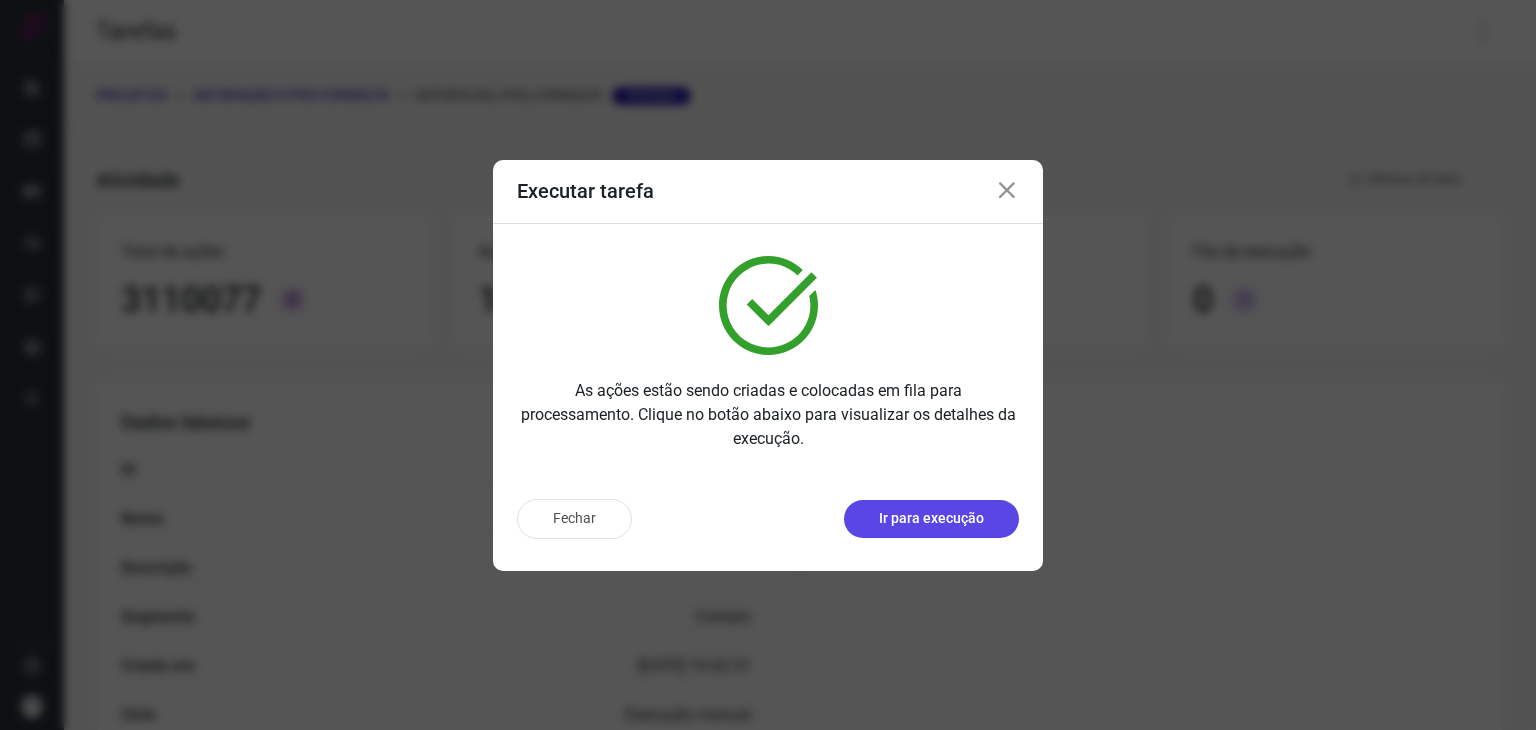 click on "Ir para execução" at bounding box center [931, 518] 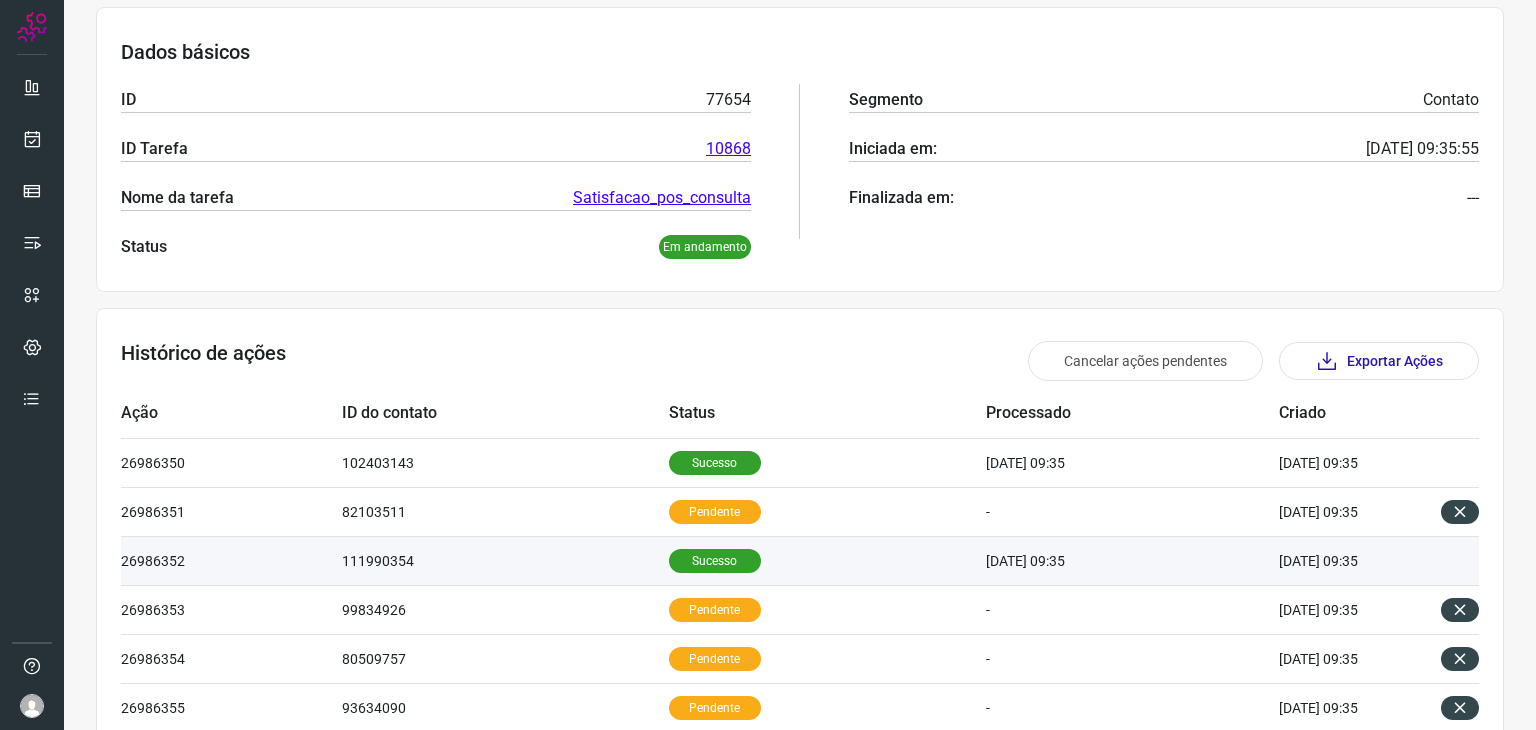 scroll, scrollTop: 286, scrollLeft: 0, axis: vertical 